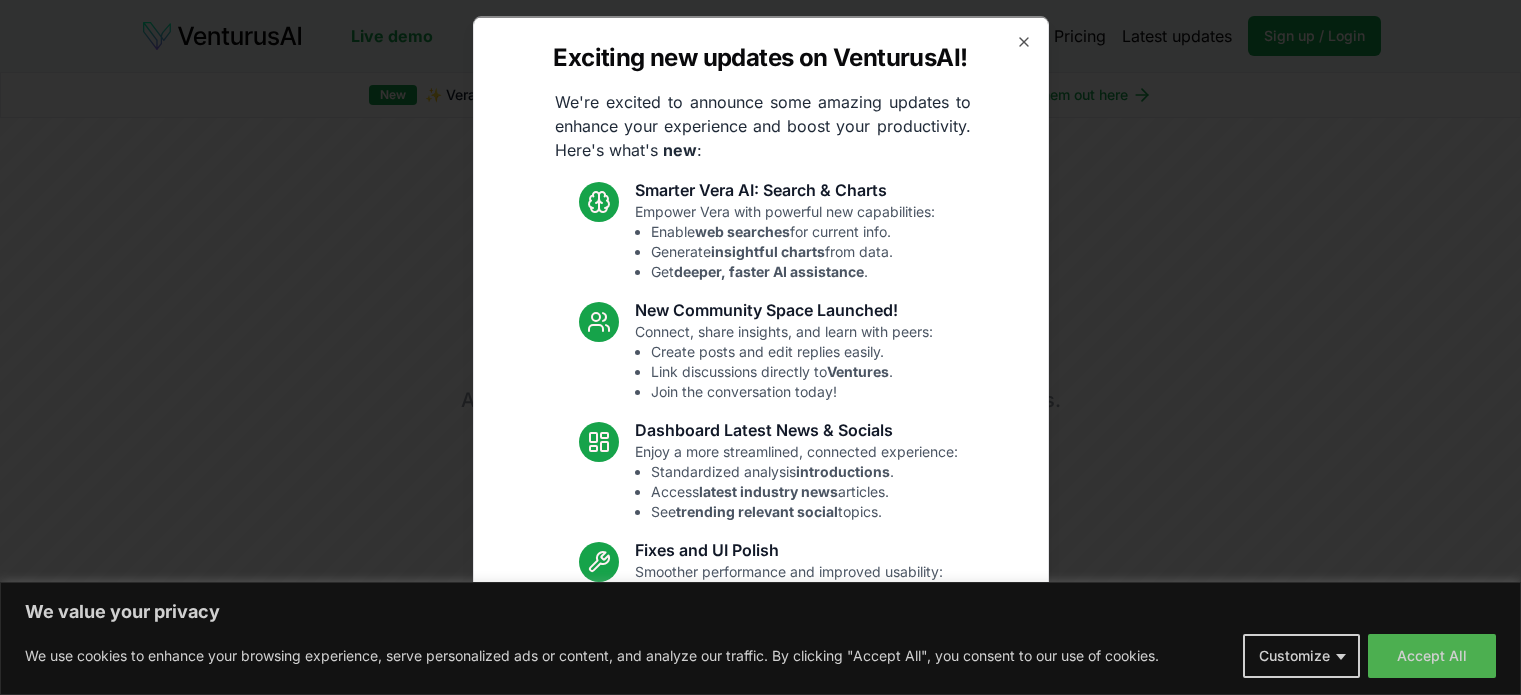 scroll, scrollTop: 0, scrollLeft: 0, axis: both 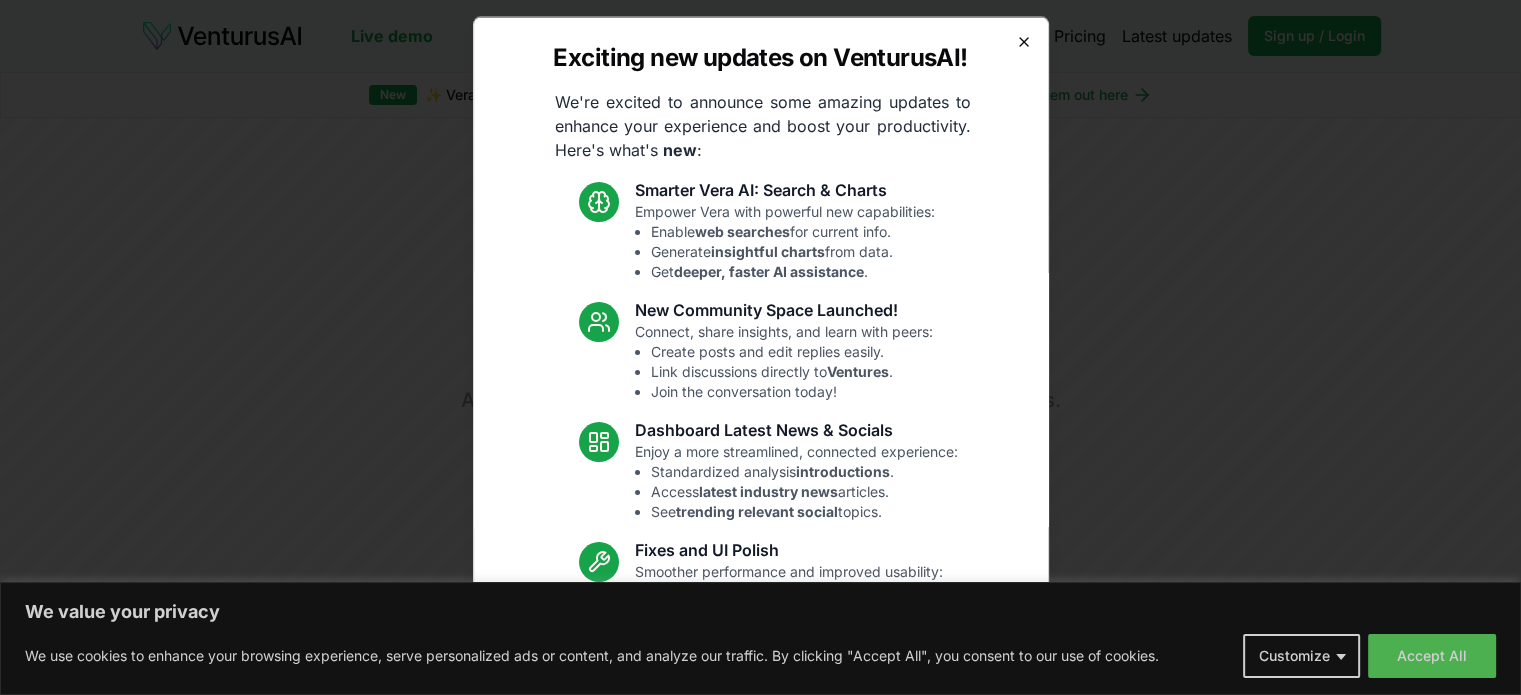 click 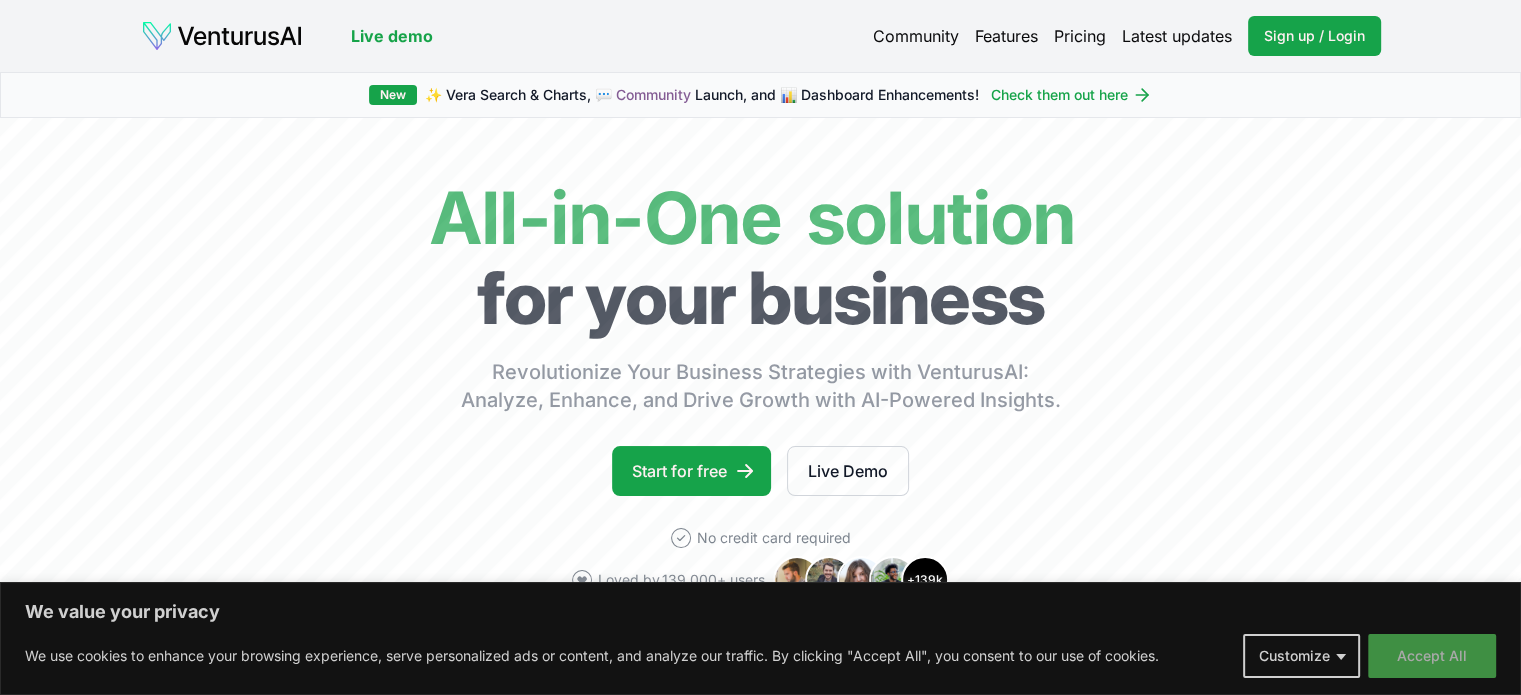 click on "Accept All" at bounding box center (1432, 656) 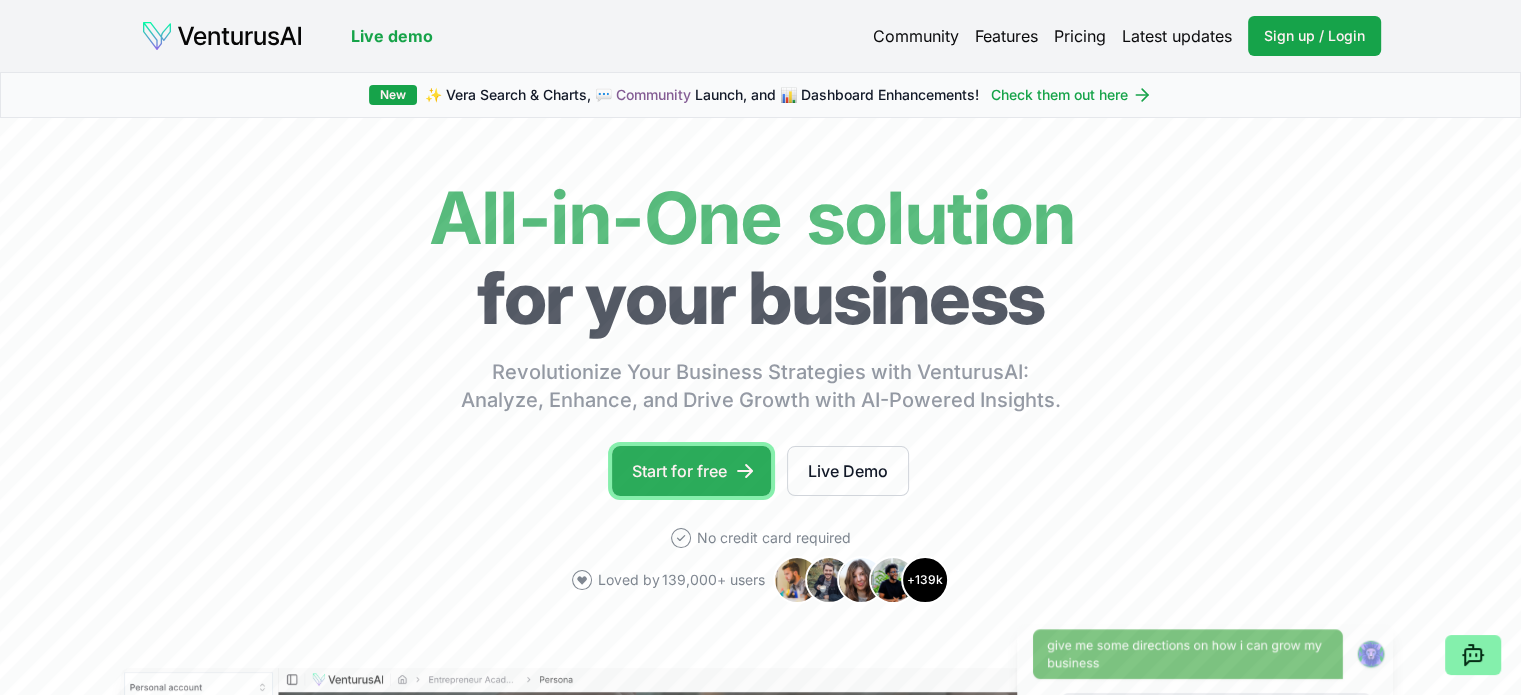 click on "Start for free" at bounding box center [691, 471] 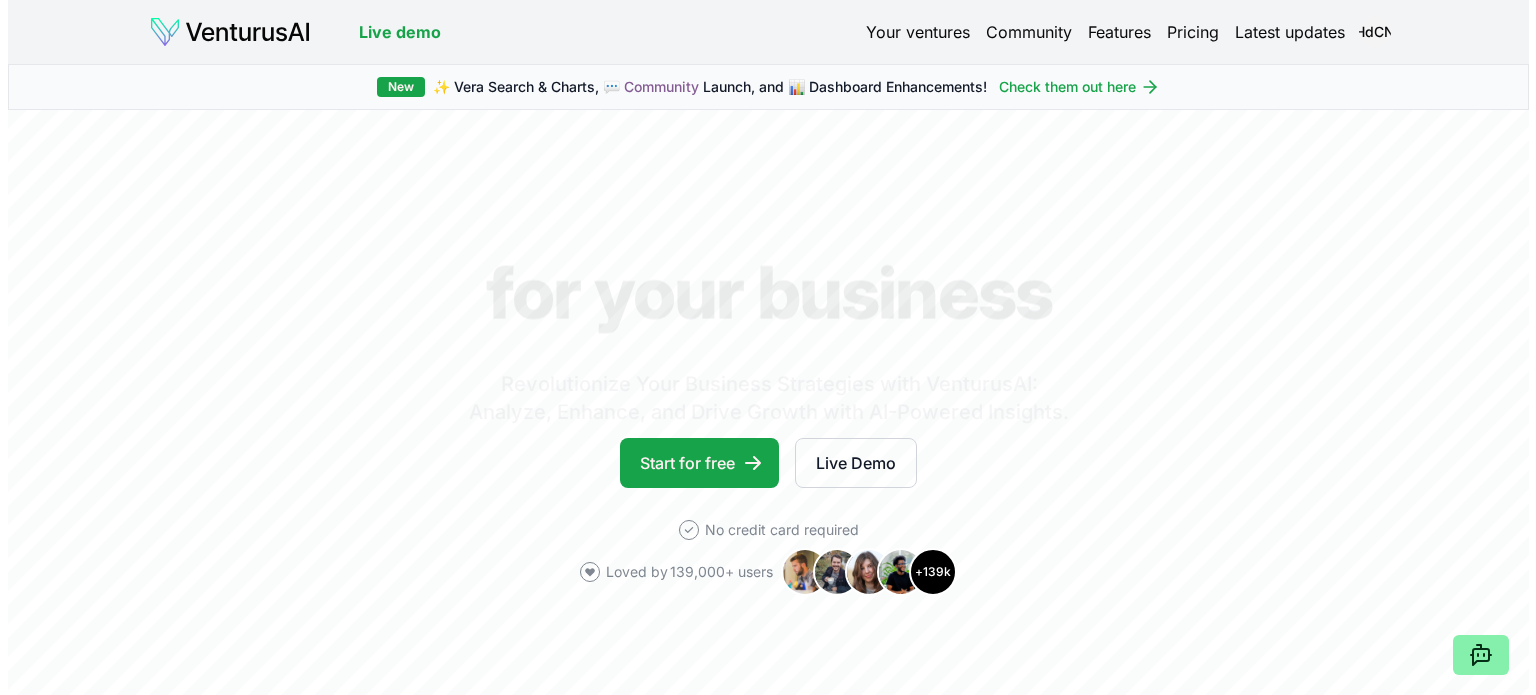 scroll, scrollTop: 0, scrollLeft: 0, axis: both 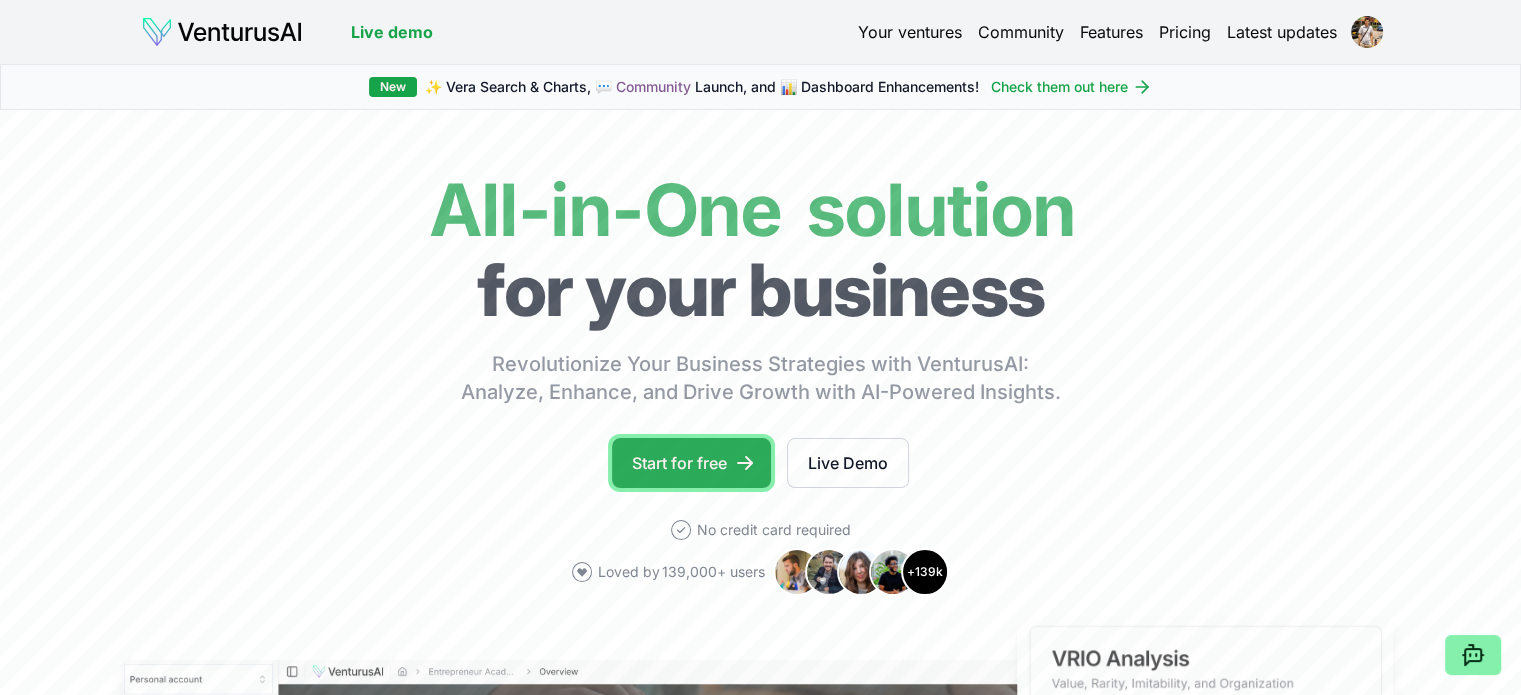 click on "Start for free" at bounding box center [691, 463] 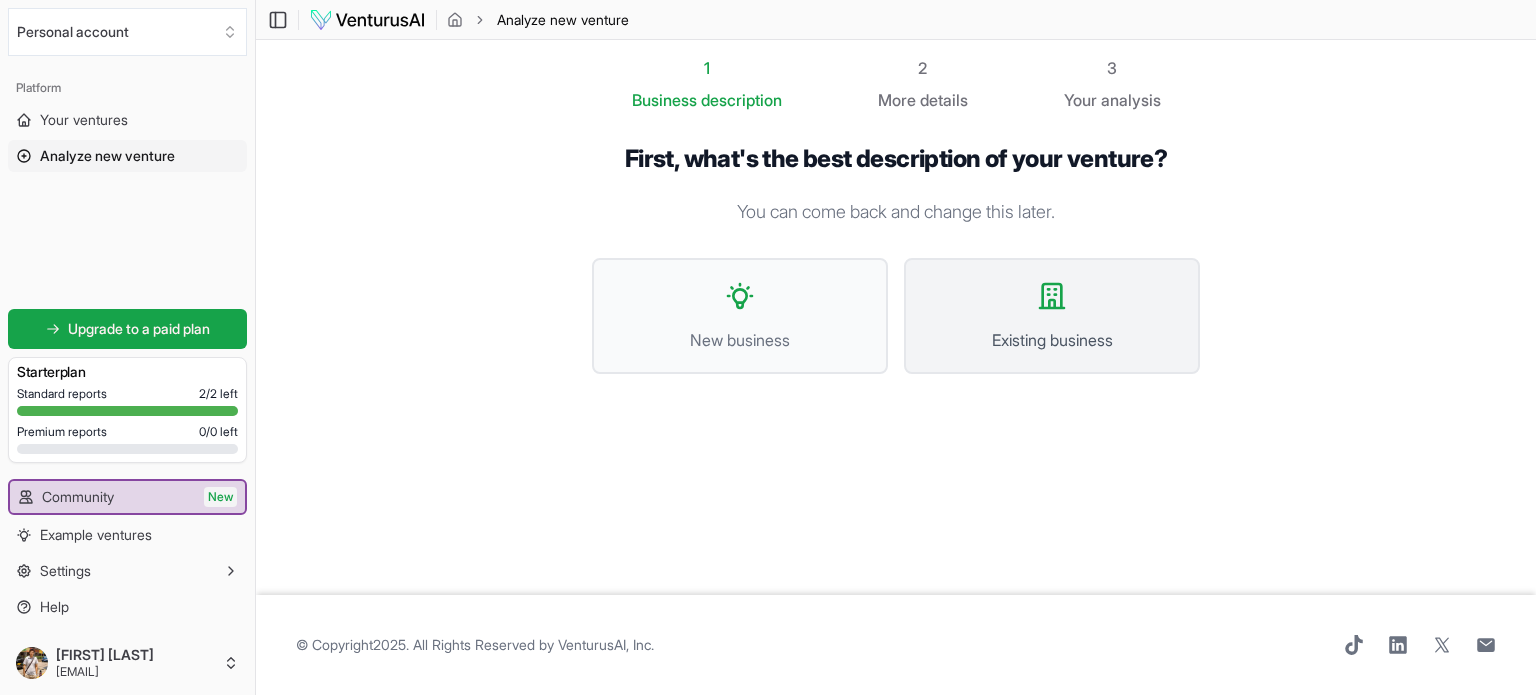 click on "Existing business" at bounding box center (1052, 340) 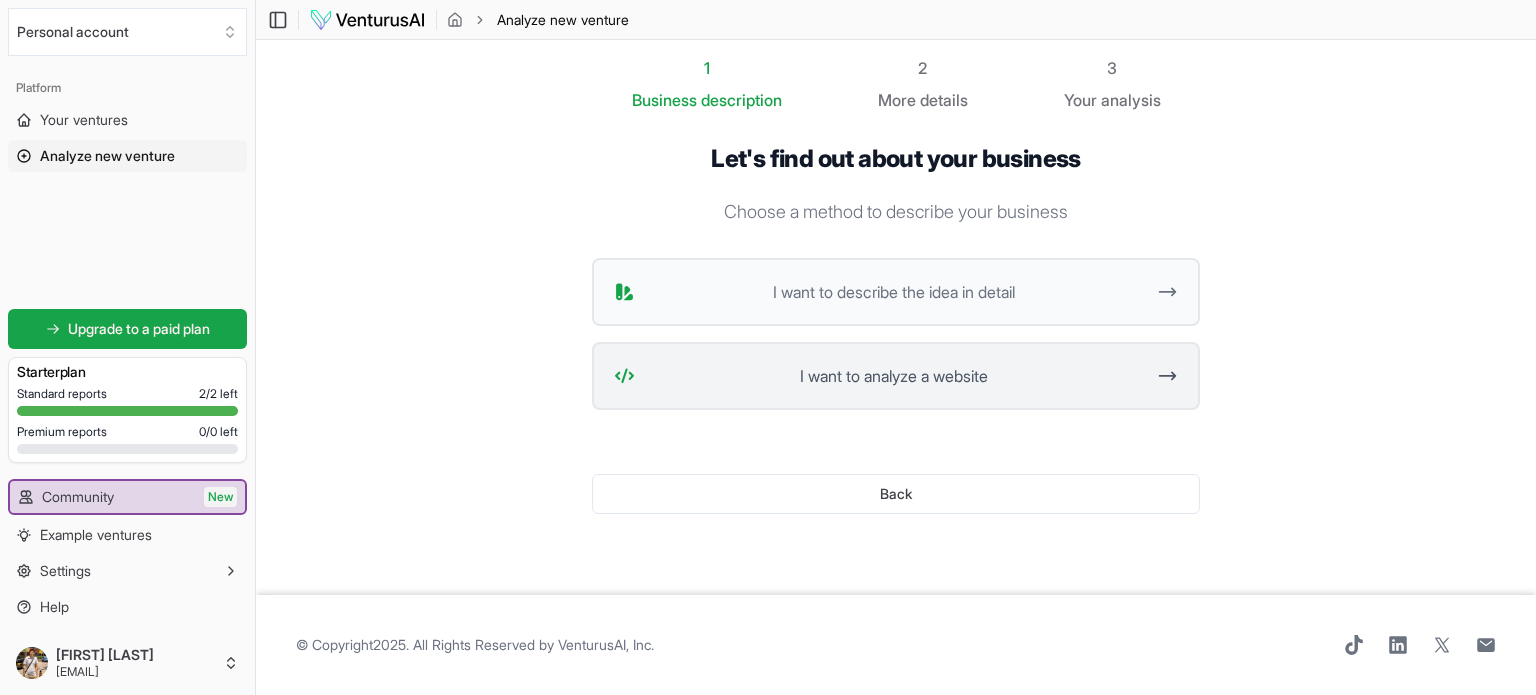 click on "I want to analyze a website" at bounding box center [893, 376] 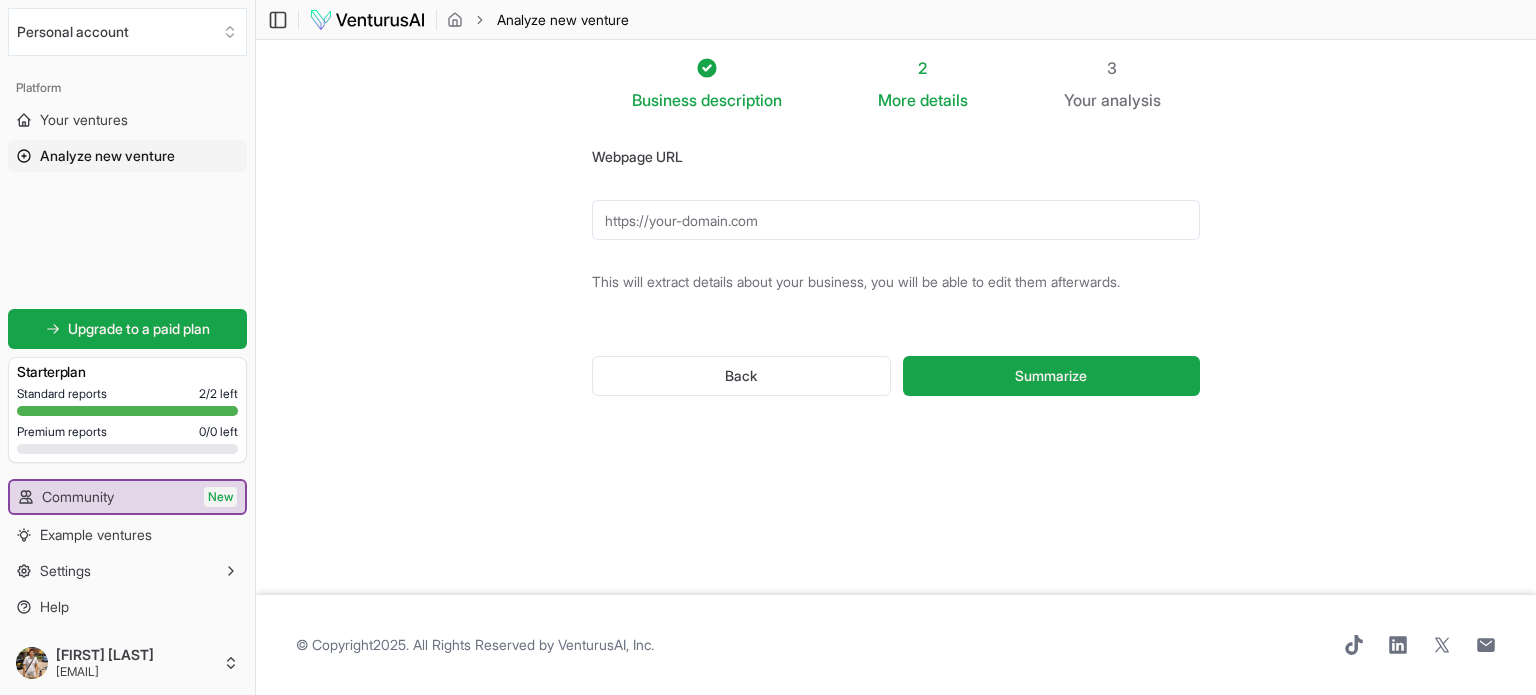 click on "Webpage URL" at bounding box center (896, 220) 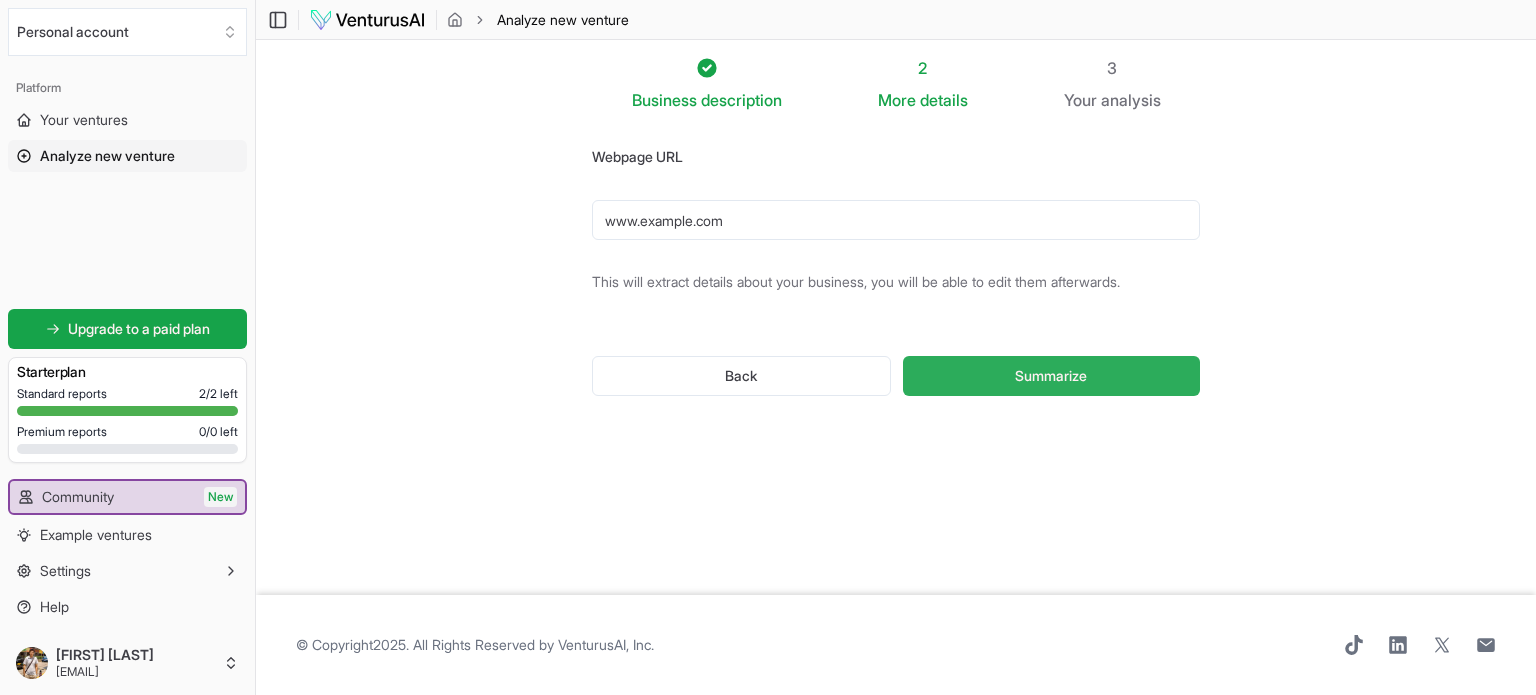 click on "Summarize" at bounding box center [1051, 376] 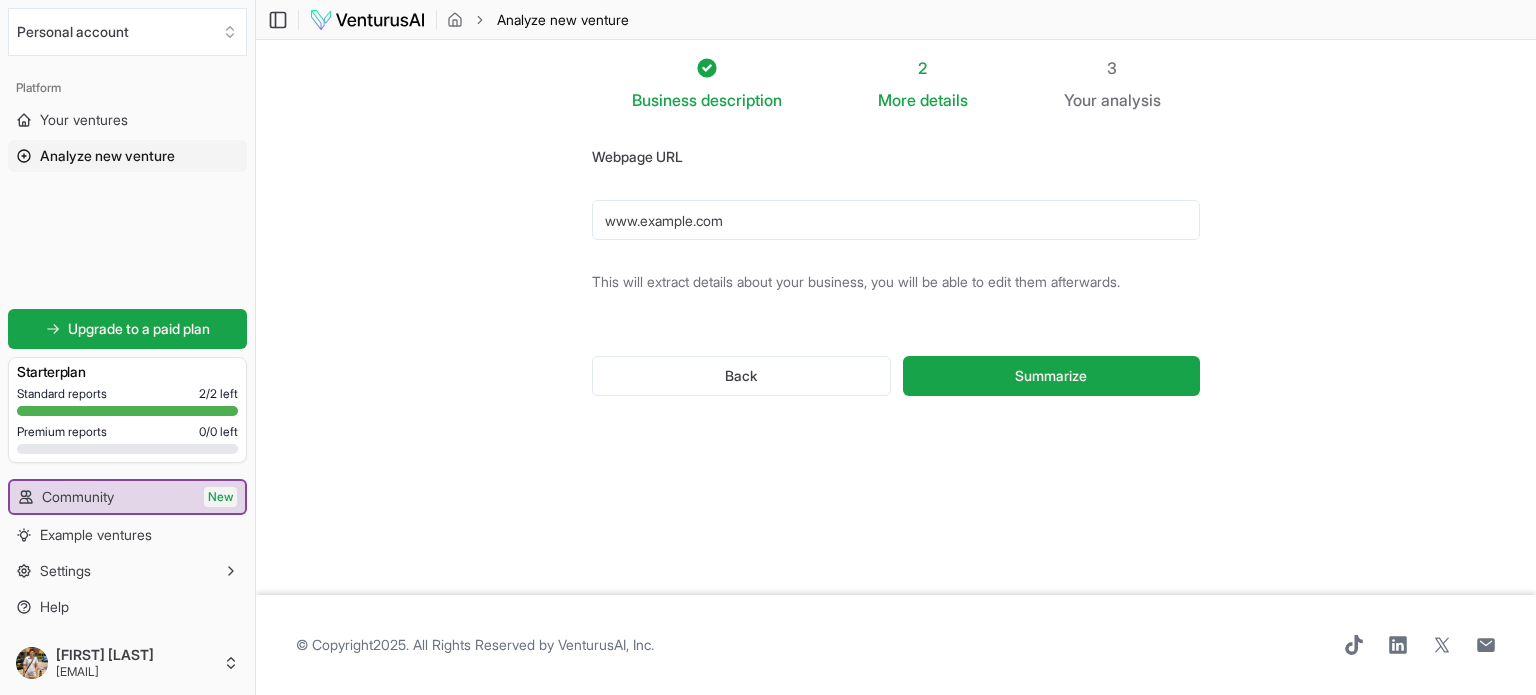 click on "www.example.com" at bounding box center (896, 220) 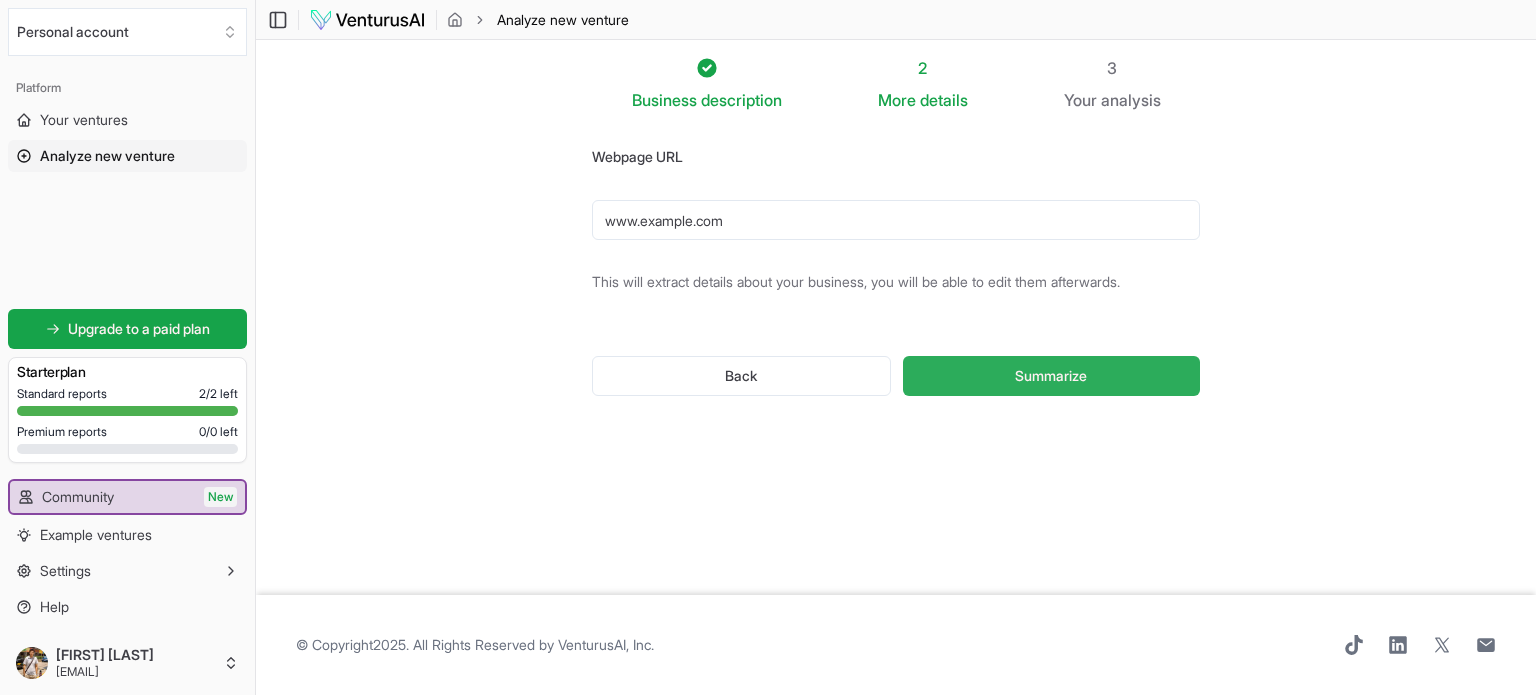click on "Summarize" at bounding box center (1051, 376) 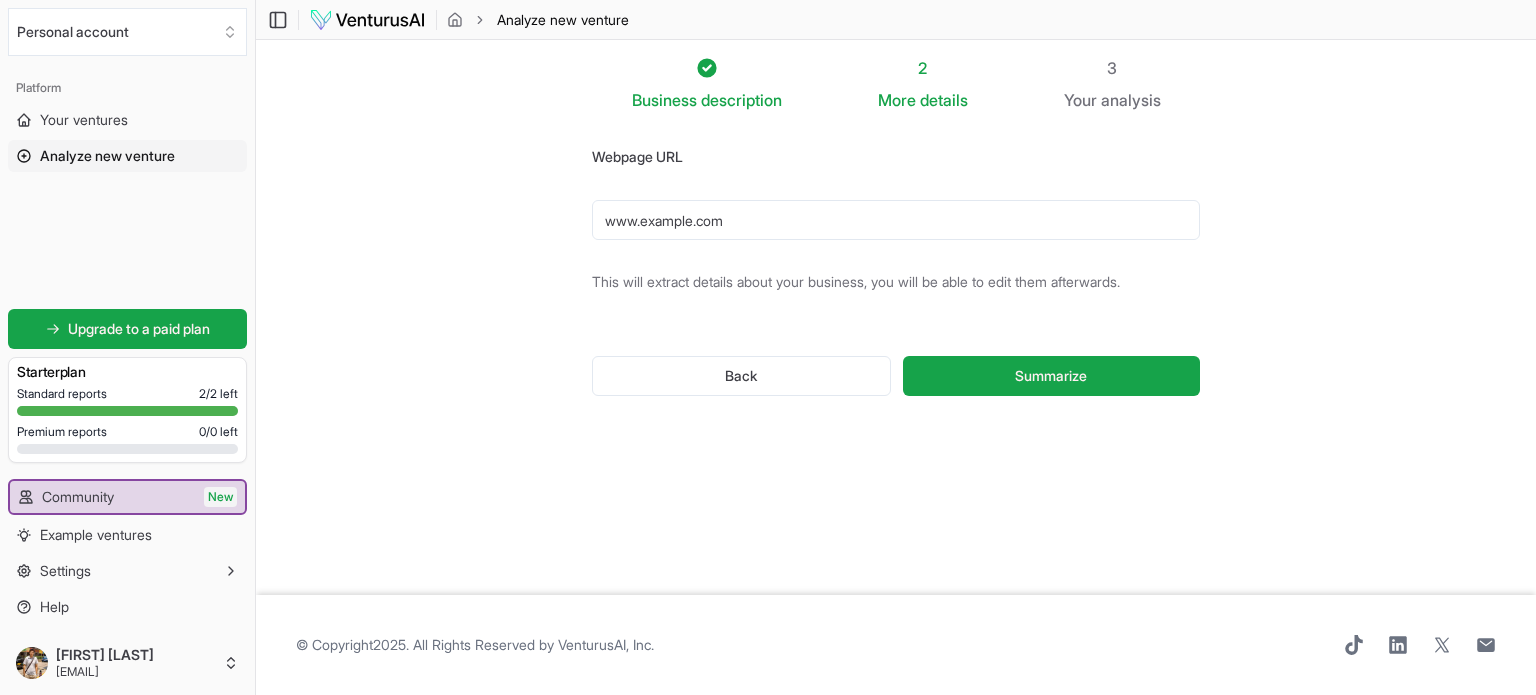 drag, startPoint x: 781, startPoint y: 217, endPoint x: 439, endPoint y: 197, distance: 342.5843 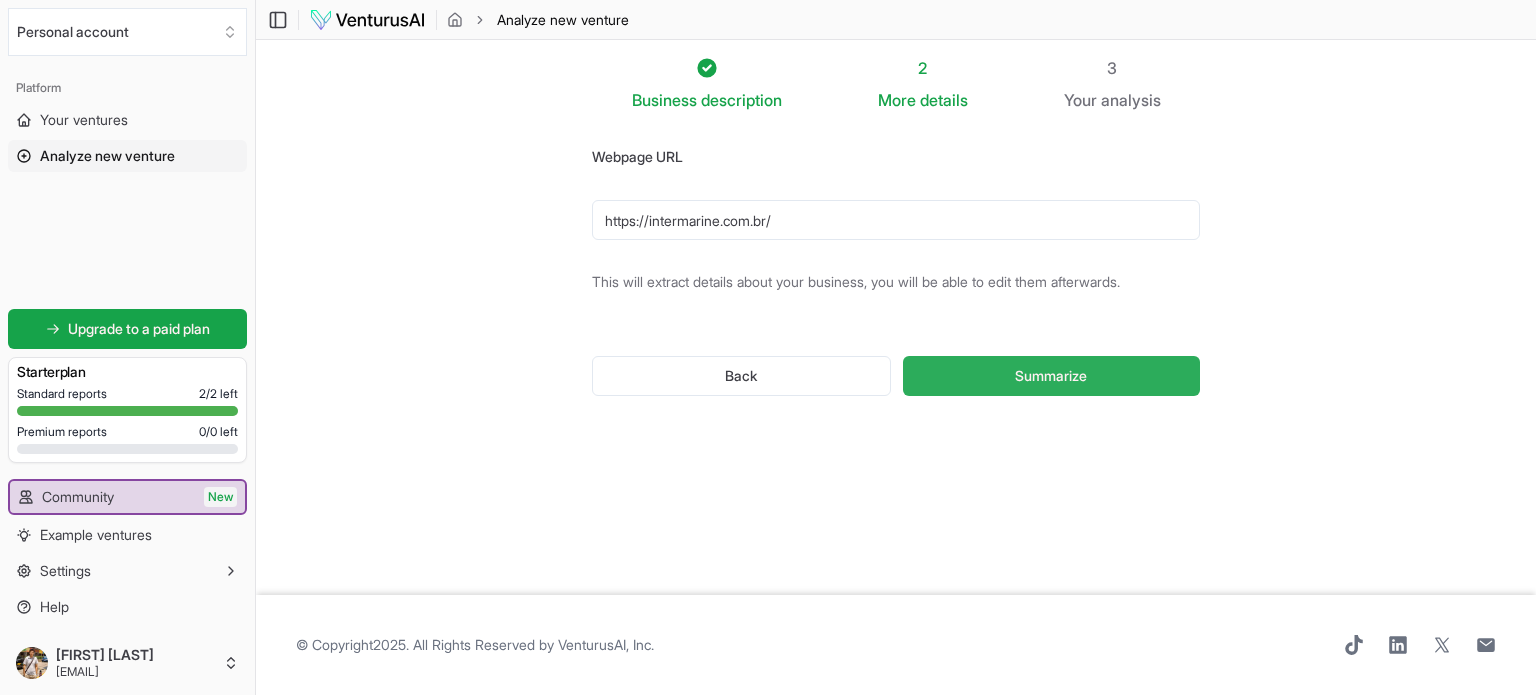 type on "https://intermarine.com.br/" 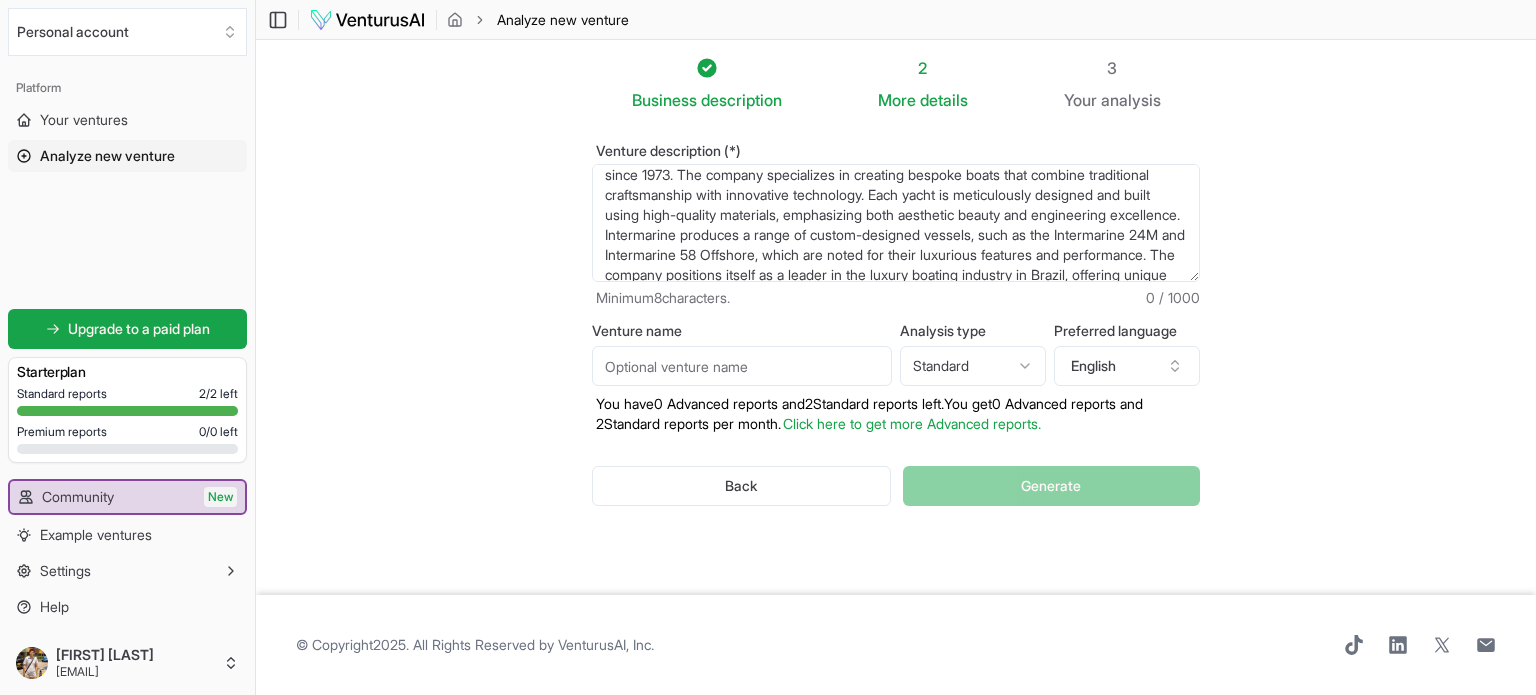 scroll, scrollTop: 0, scrollLeft: 0, axis: both 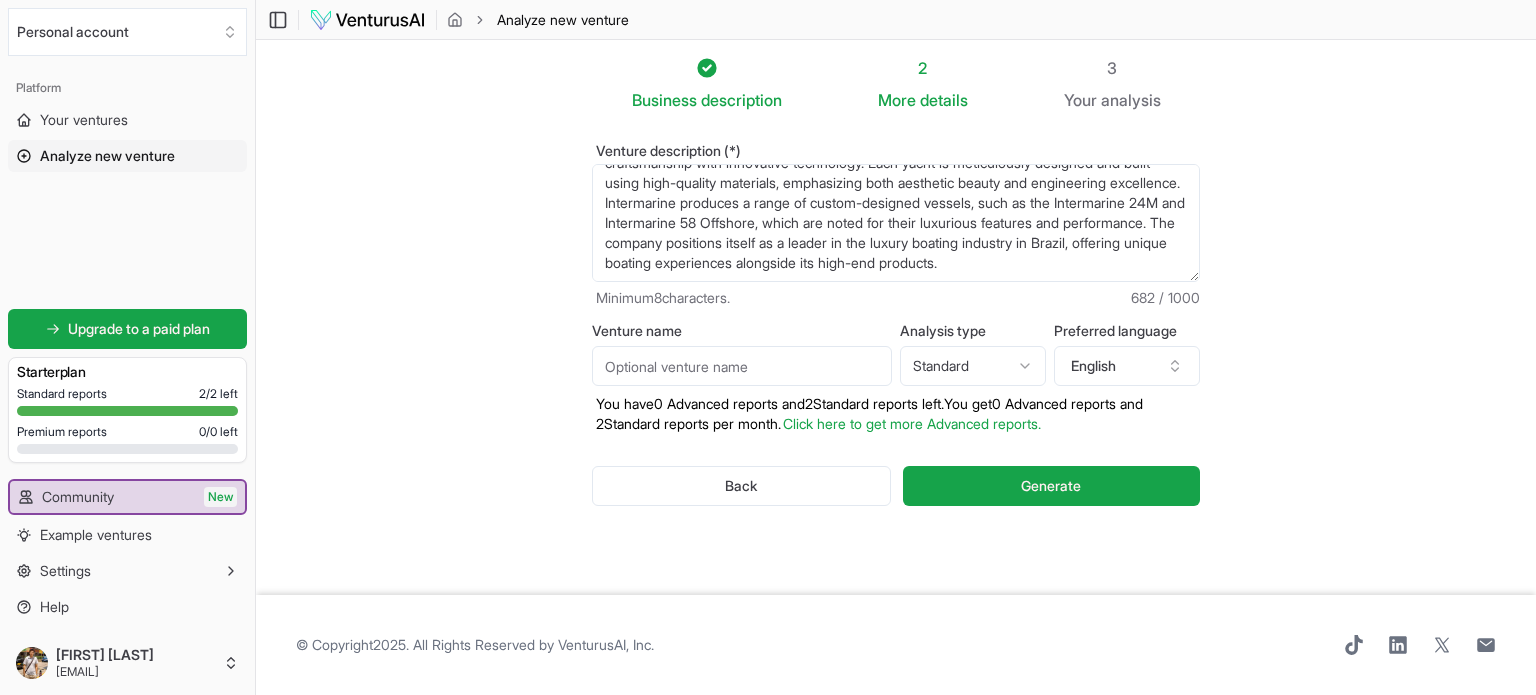 click on "Back Generate" at bounding box center (896, 486) 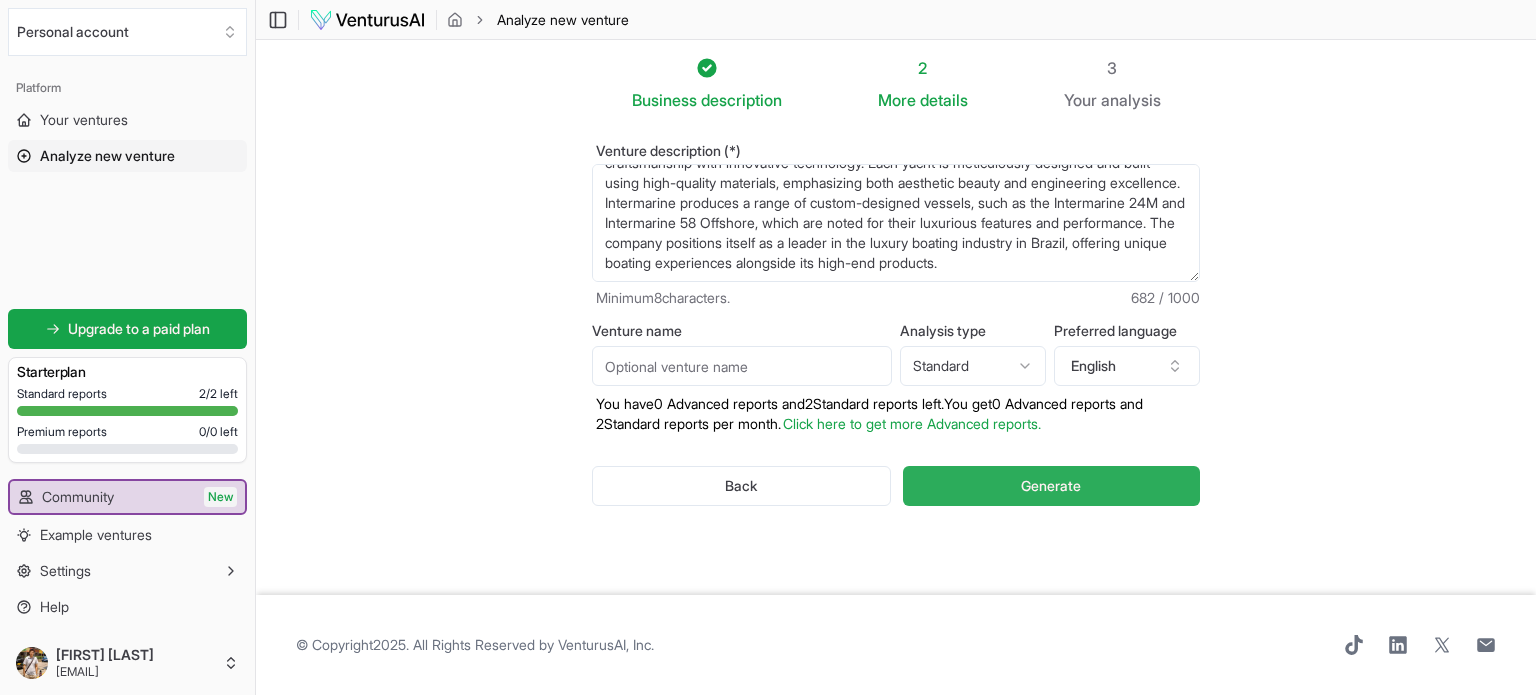 click on "Generate" at bounding box center (1051, 486) 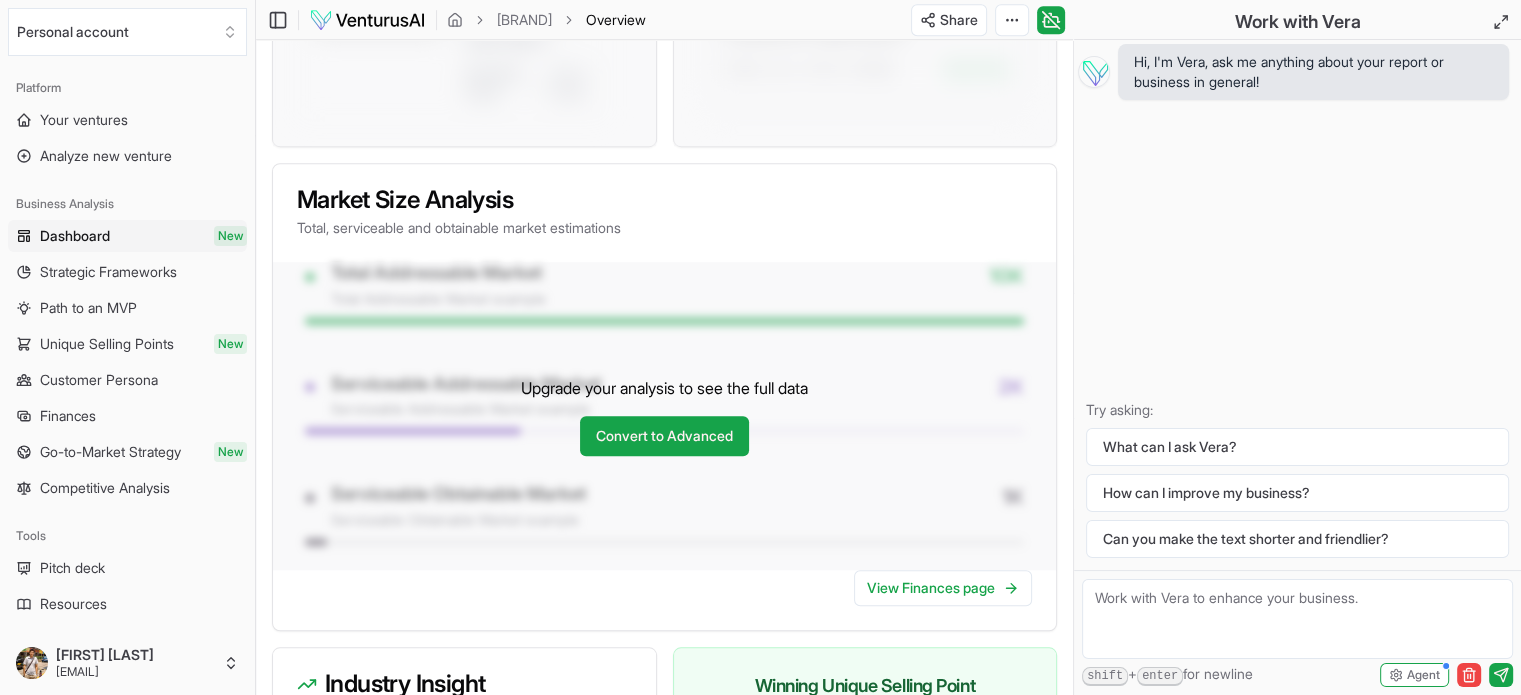 scroll, scrollTop: 1700, scrollLeft: 0, axis: vertical 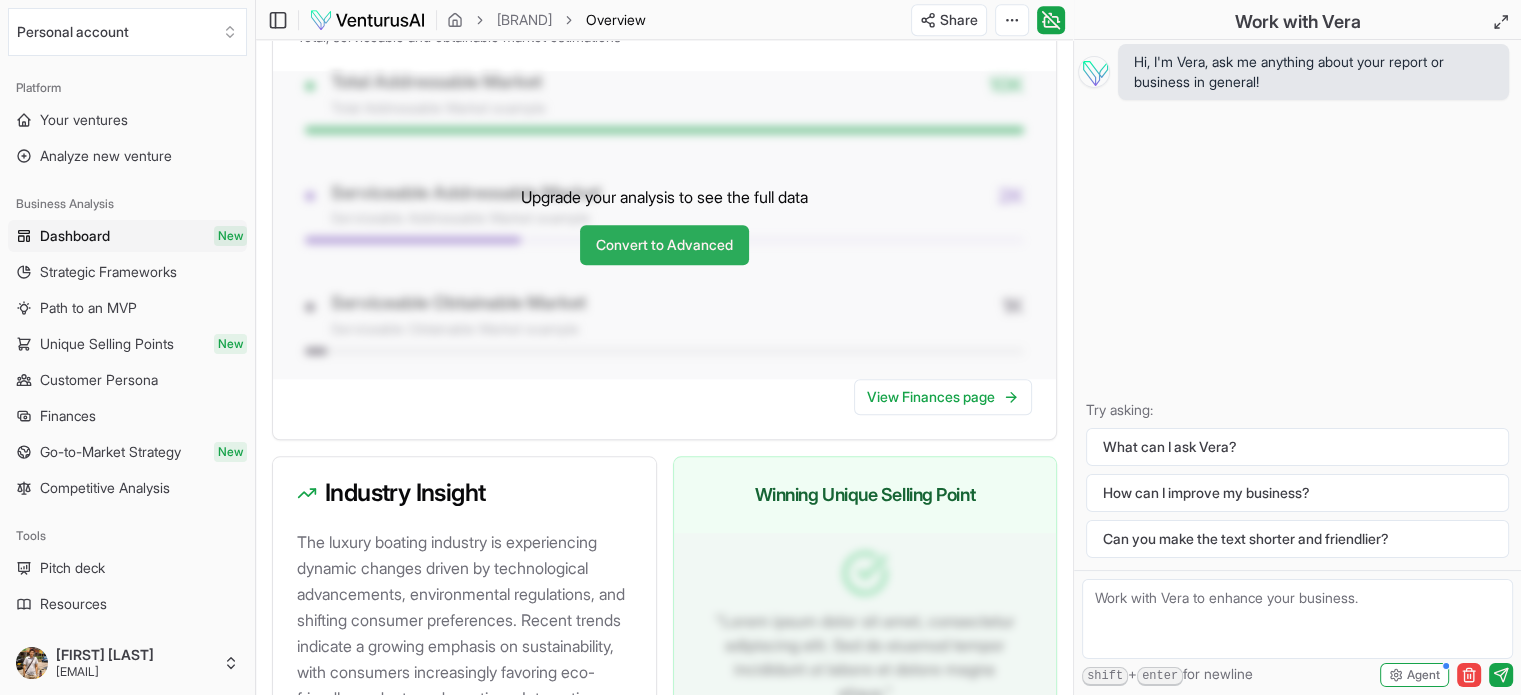 click on "Convert to Advanced" at bounding box center (664, 245) 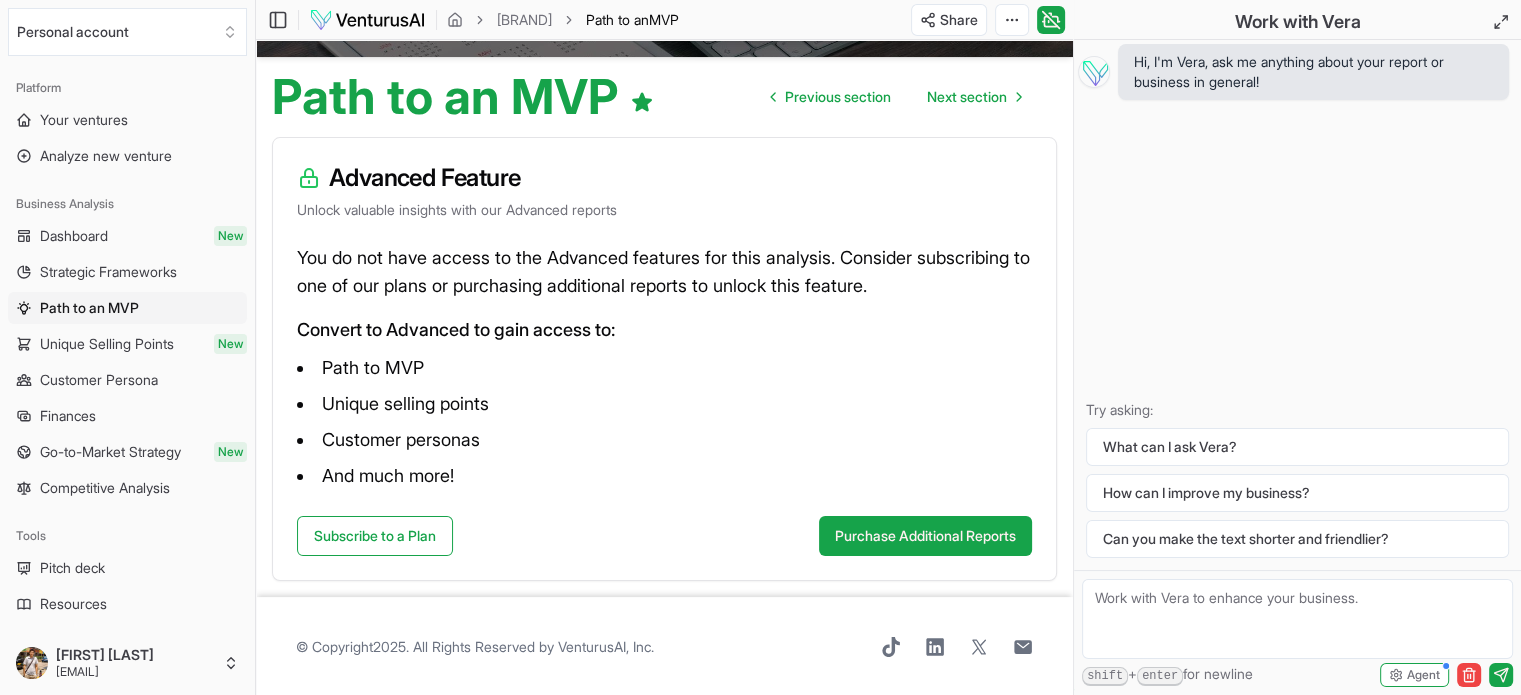 scroll, scrollTop: 170, scrollLeft: 0, axis: vertical 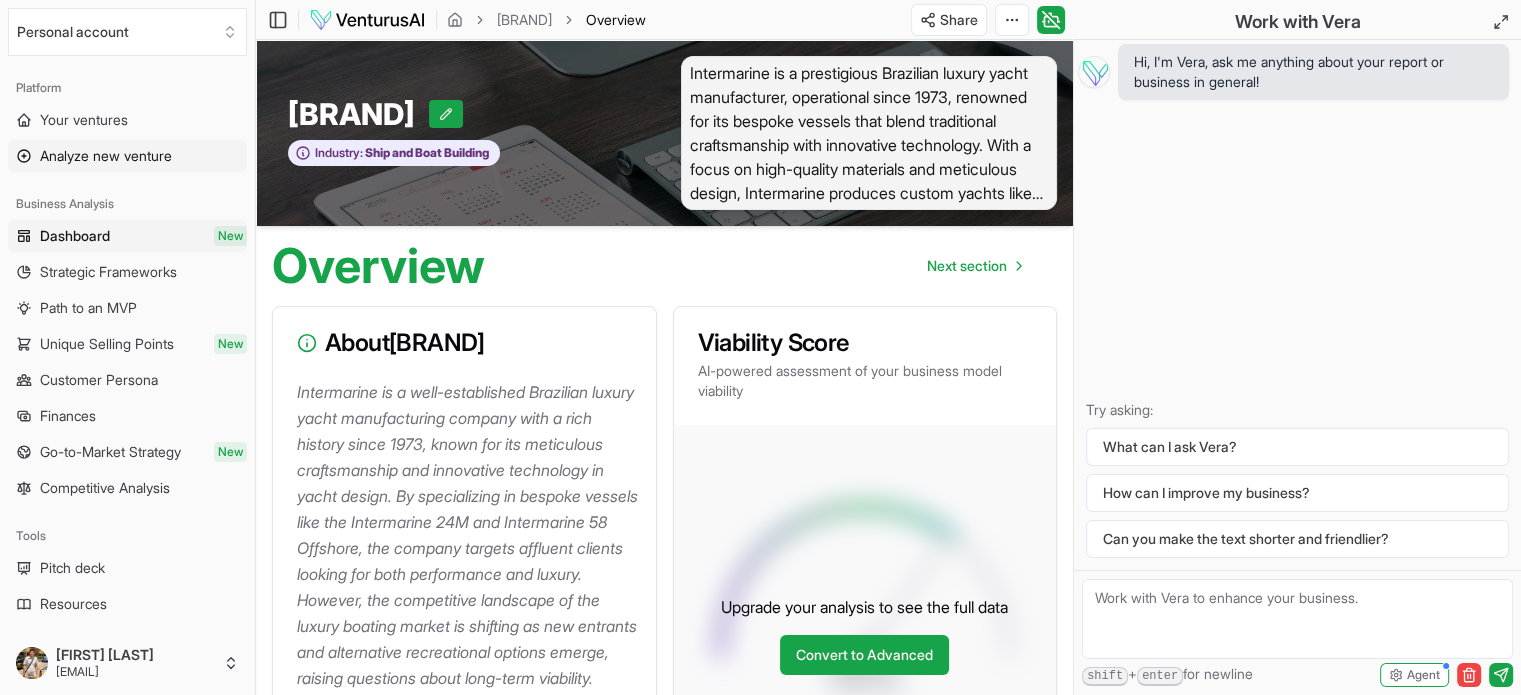 click on "Analyze new venture" at bounding box center (106, 156) 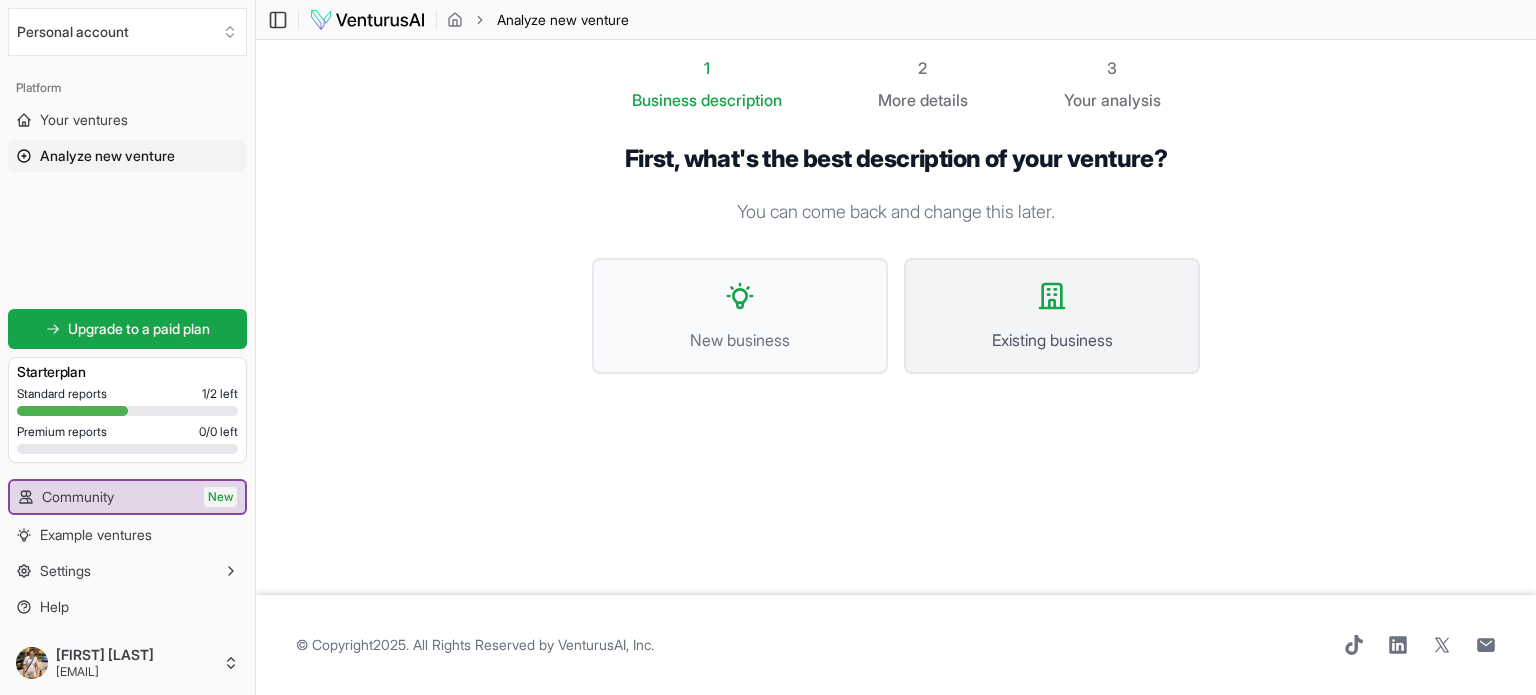 click on "Existing business" at bounding box center (1052, 316) 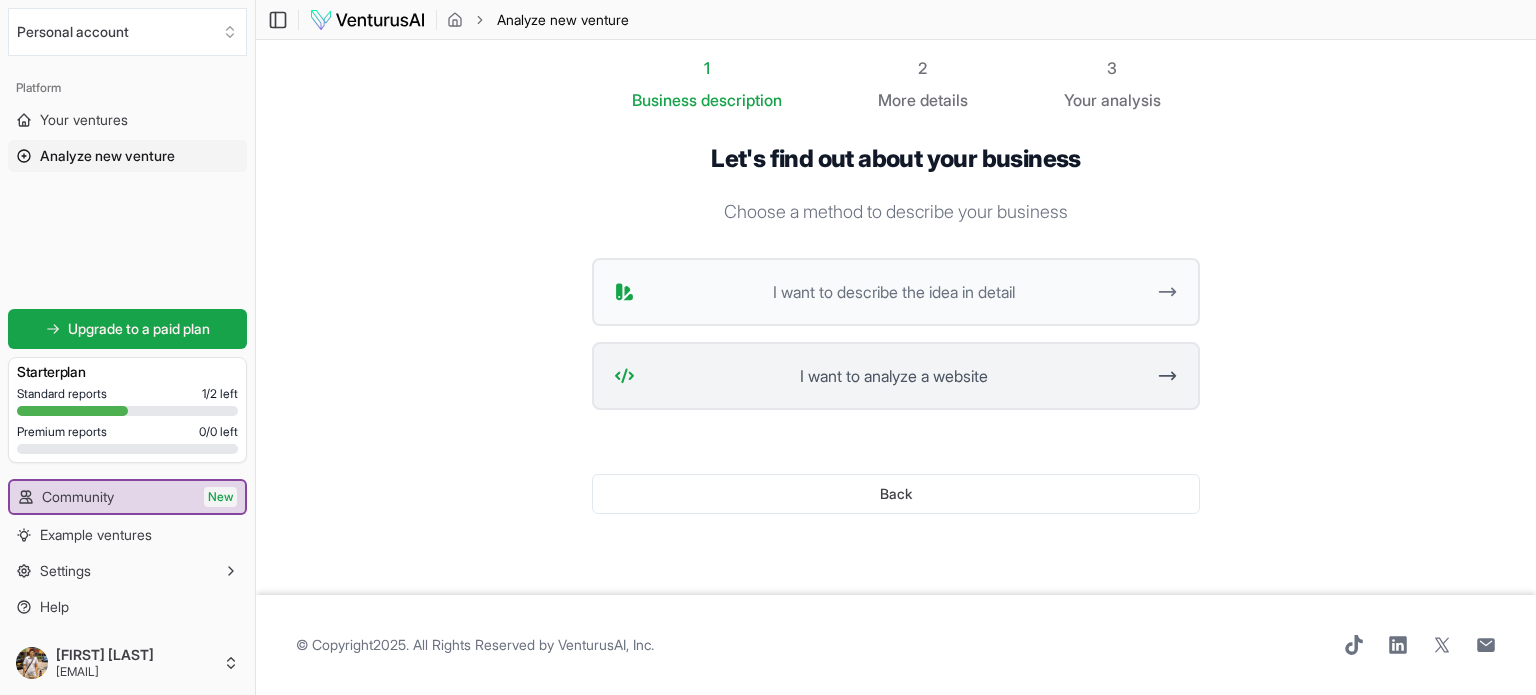 click on "I want to analyze a website" at bounding box center (893, 376) 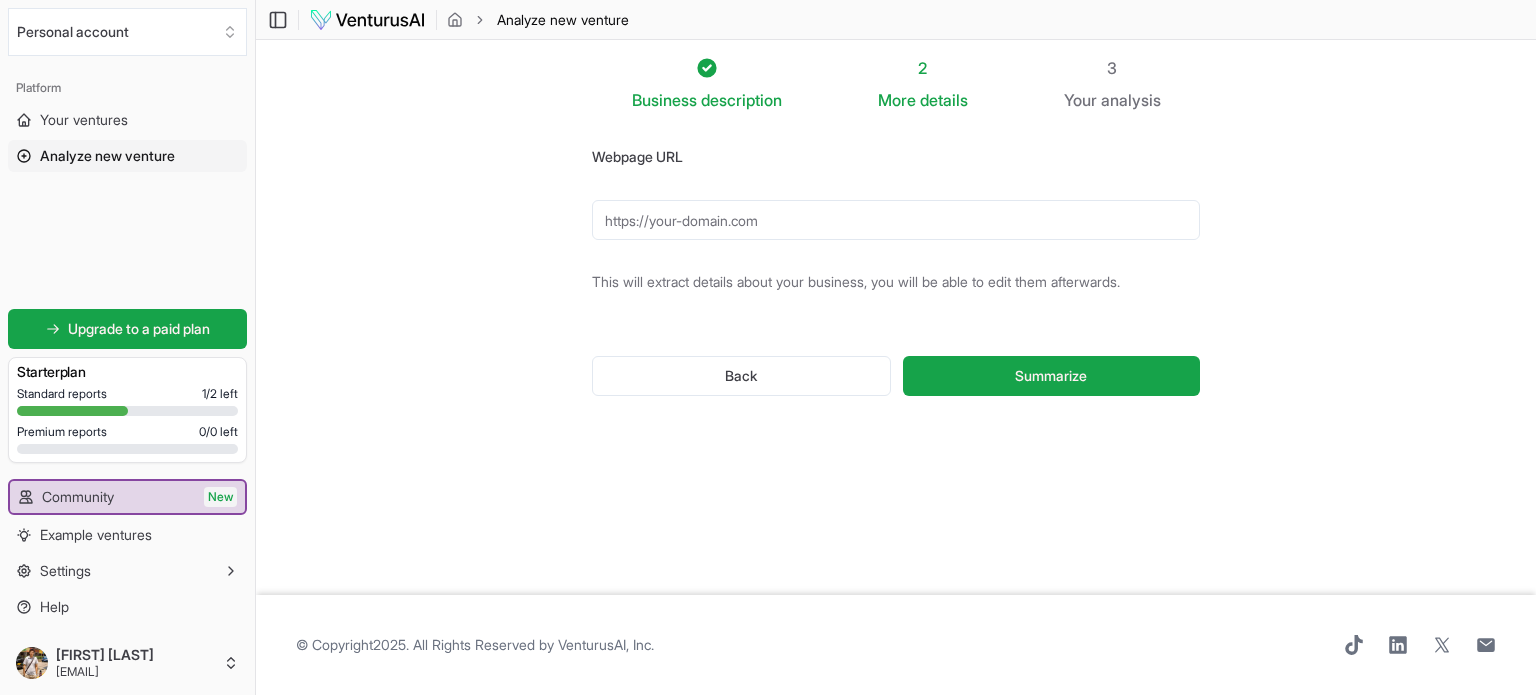 click on "Webpage URL" at bounding box center [896, 220] 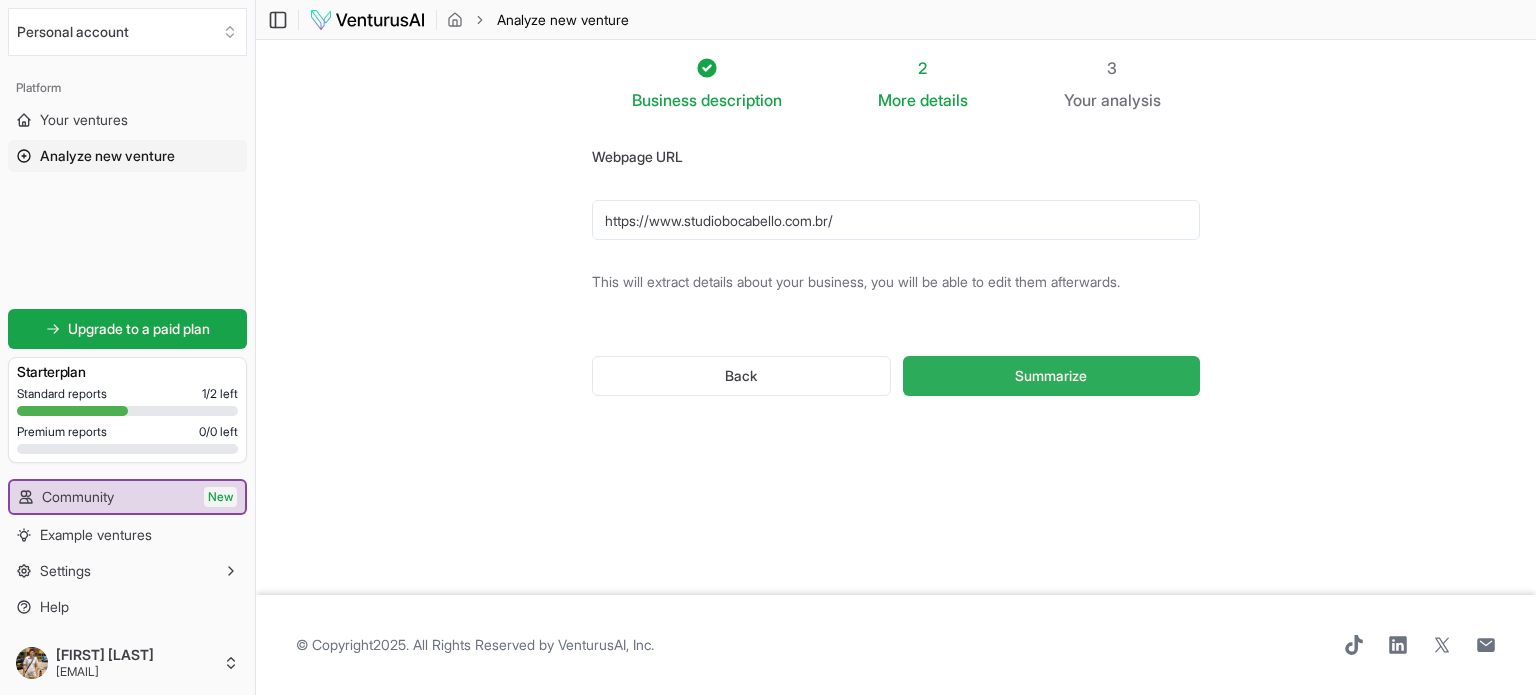 type on "https://www.studiobocabello.com.br/" 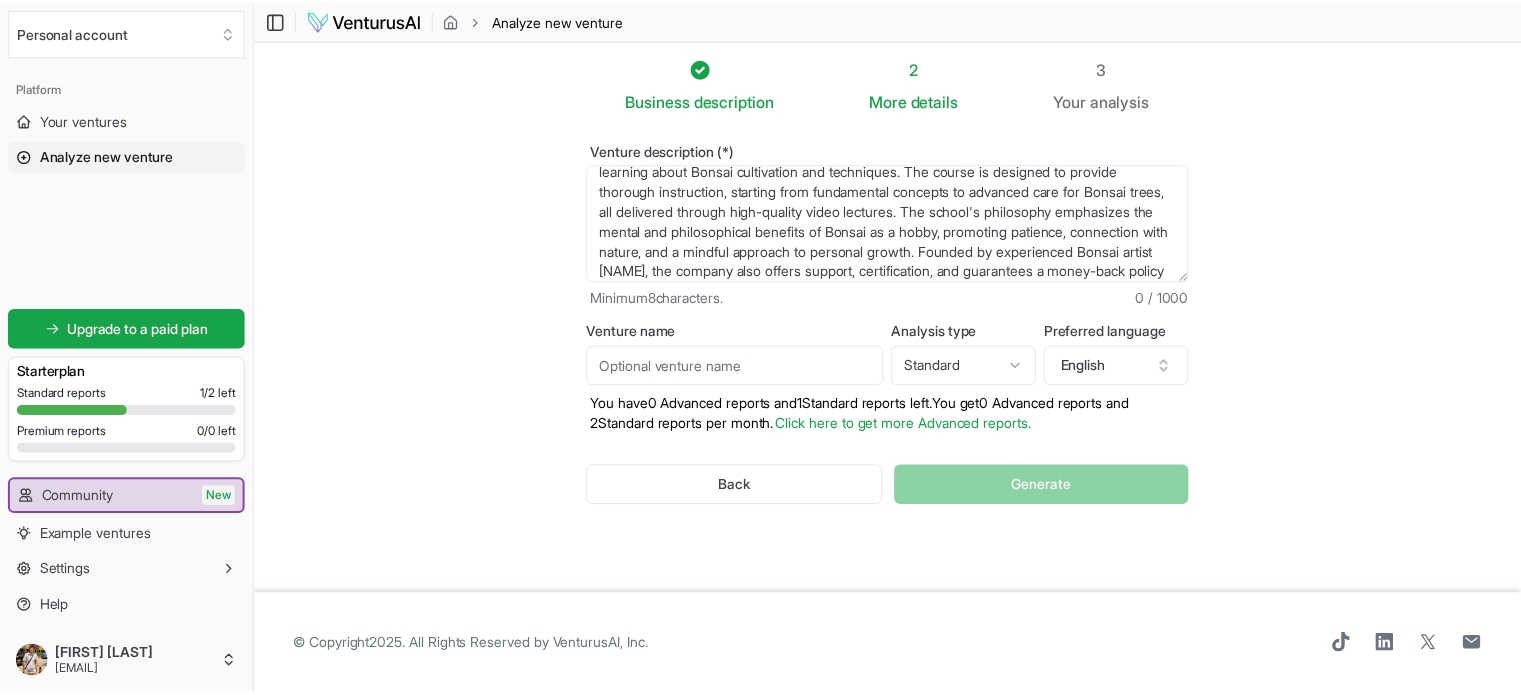 scroll, scrollTop: 100, scrollLeft: 0, axis: vertical 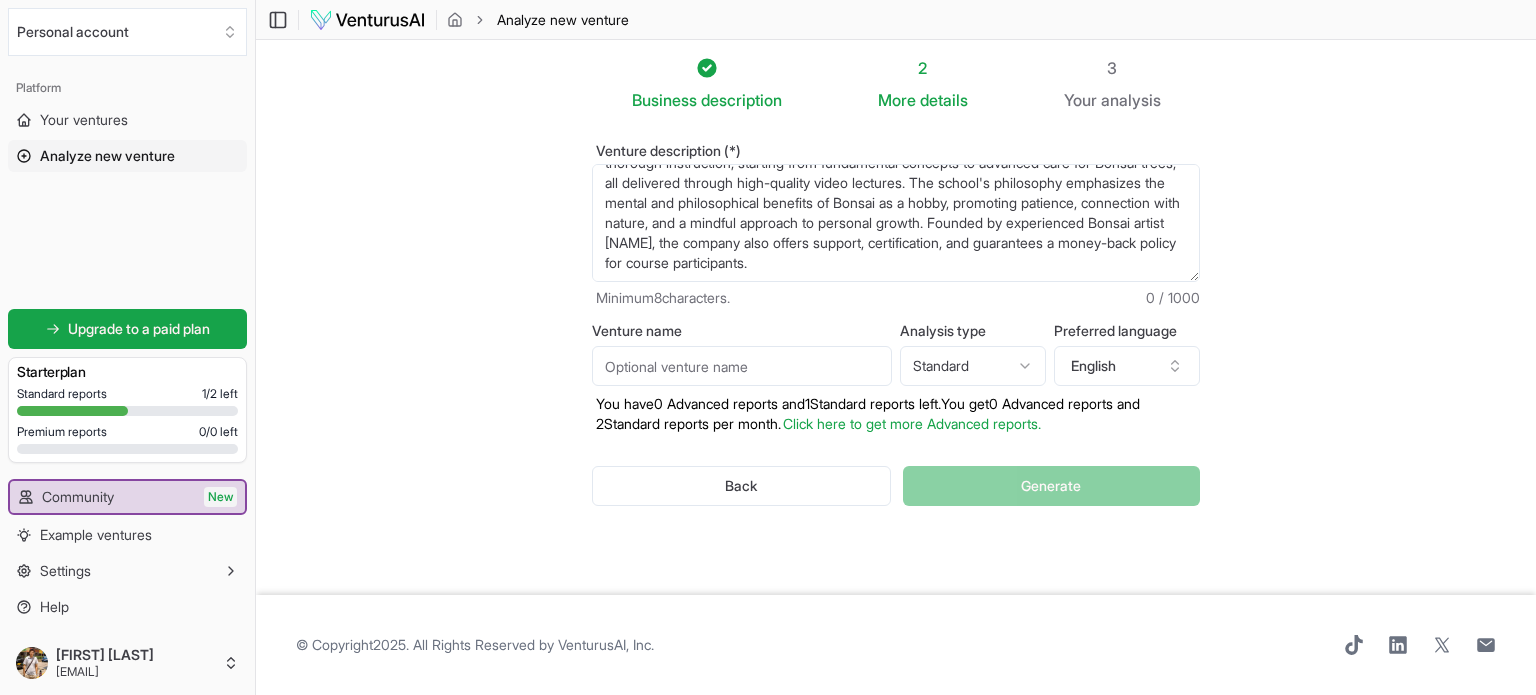 click on "Back Generate" at bounding box center [896, 486] 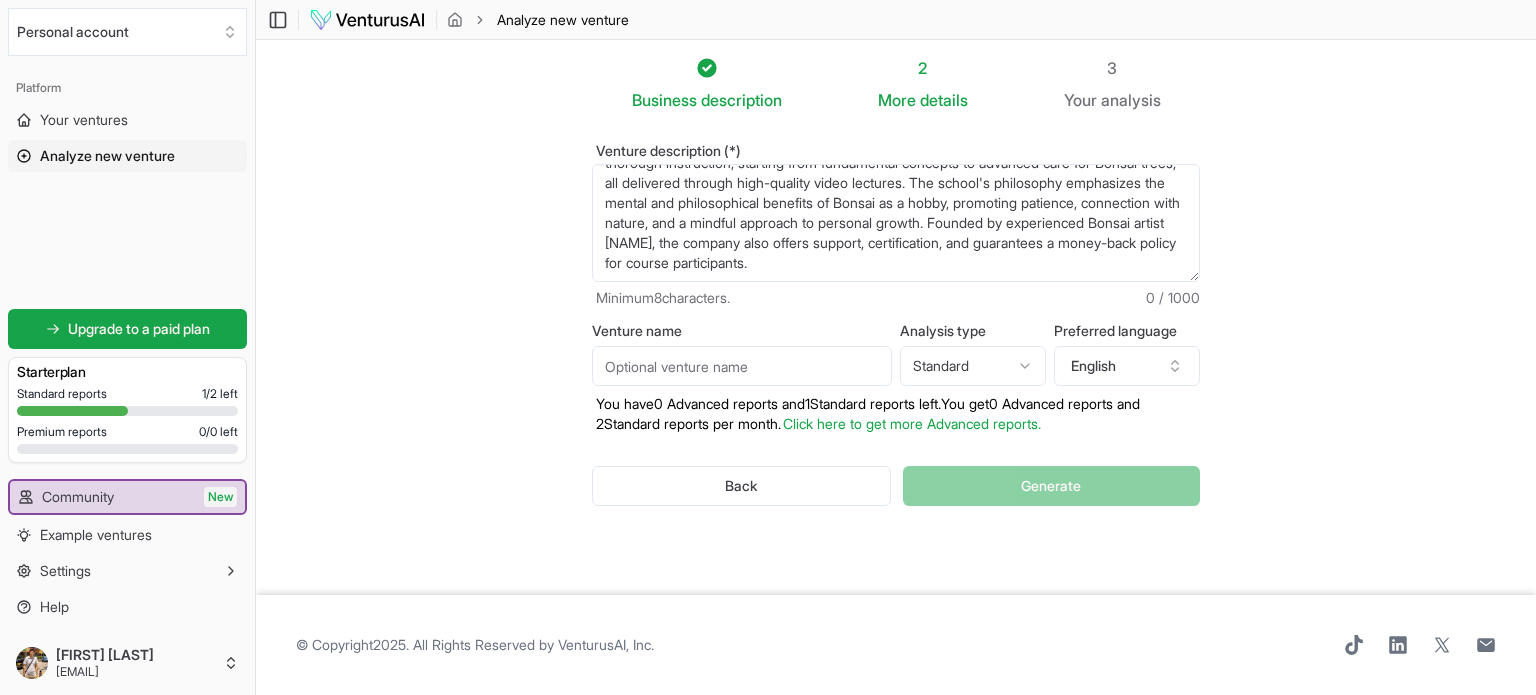 click on "Click here to get more Advanced reports." at bounding box center [912, 423] 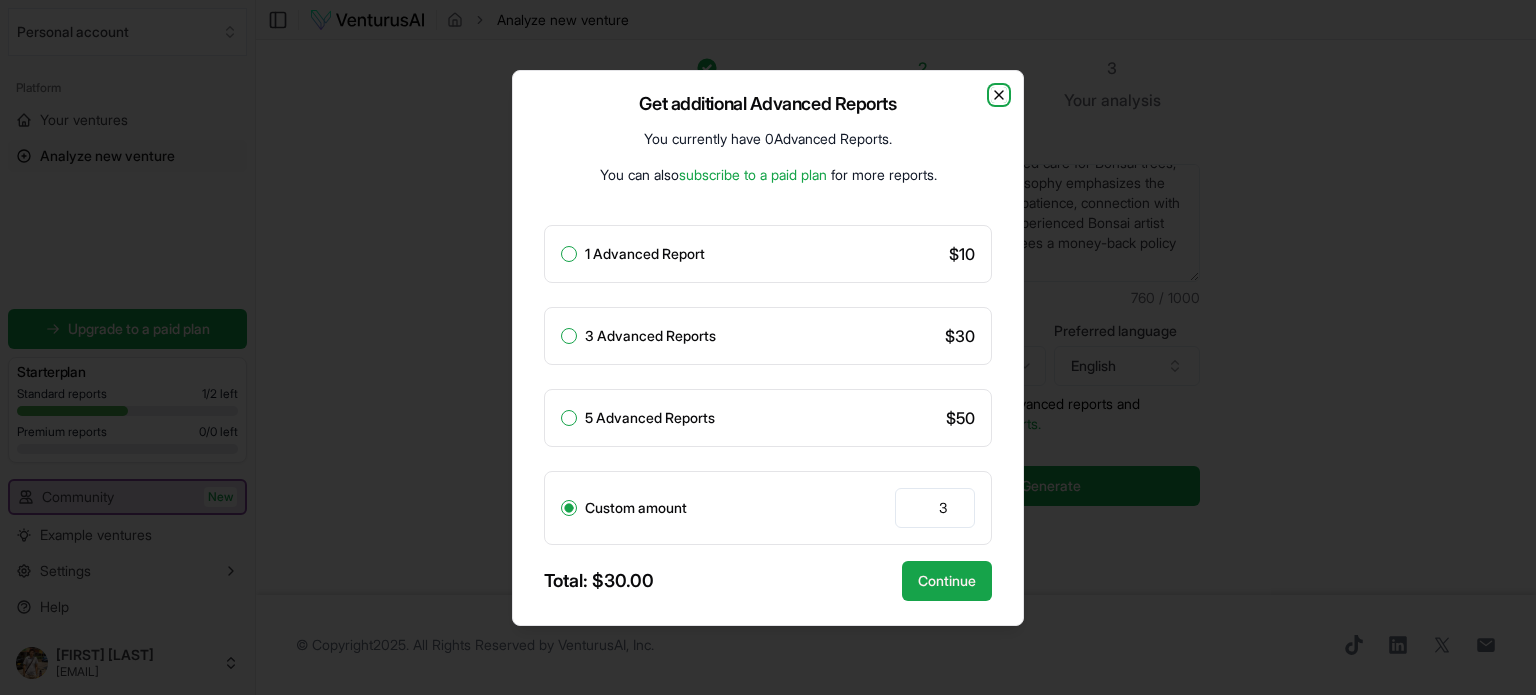 click 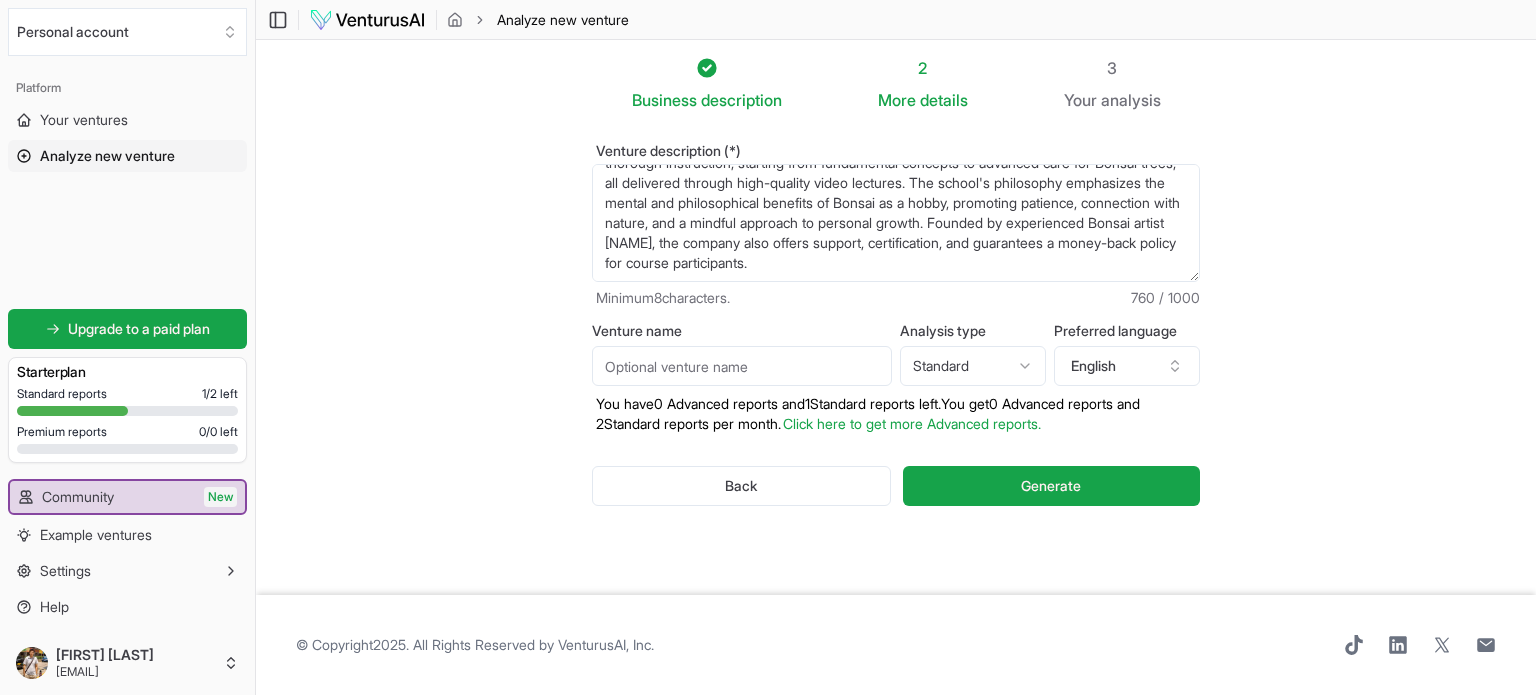 click on "Venture name" at bounding box center [742, 366] 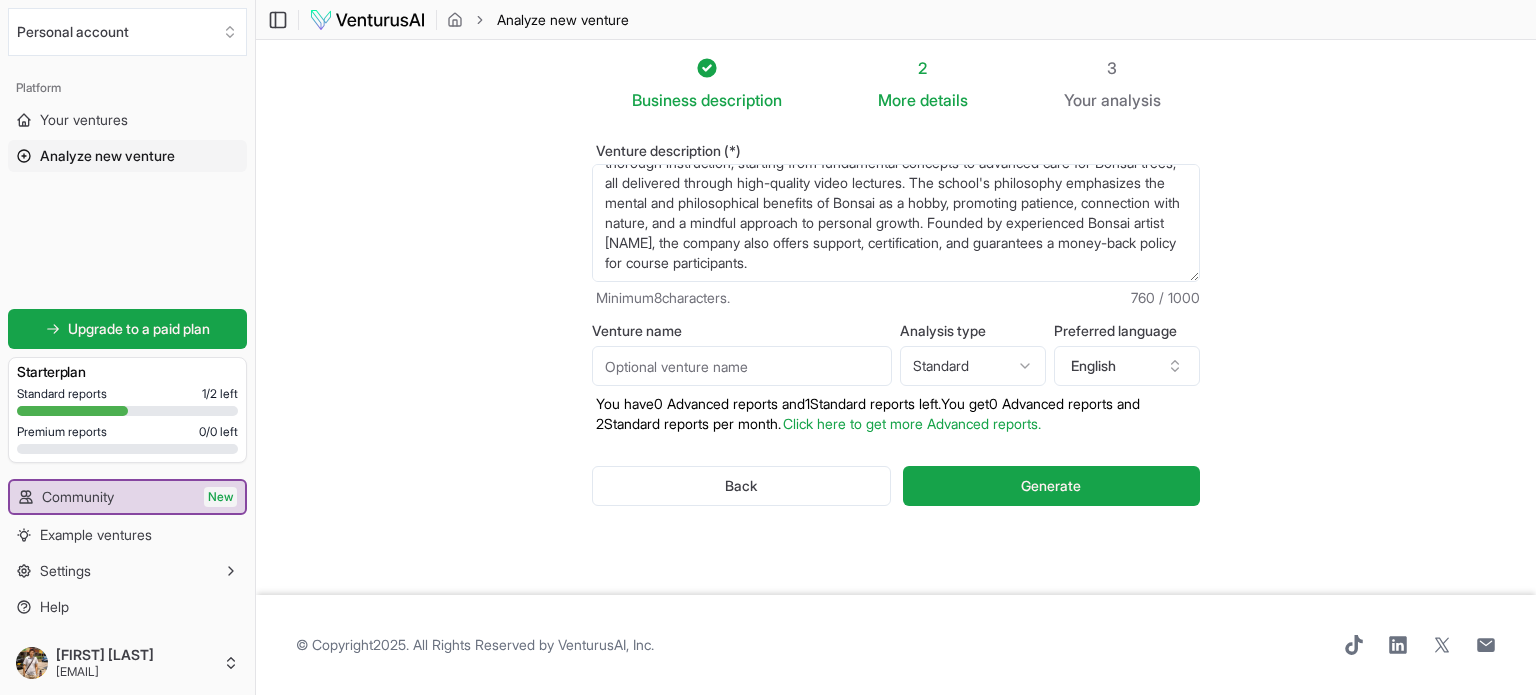 click on "We value your privacy We use cookies to enhance your browsing experience, serve personalized ads or content, and analyze our traffic. By clicking "Accept All", you consent to our use of cookies. Customize Accept All Customize Consent Preferences We use cookies to help you navigate efficiently and perform certain functions. You will find detailed information about all cookies under each consent category below. The cookies that are categorized as "Necessary" are stored on your browser as they are essential for enabling the basic functionalities of the site. ... Show more Necessary Always Active Necessary cookies are required to enable the basic features of this site, such as providing secure log-in or adjusting your consent preferences. These cookies do not store any personally identifiable data. Cookie cookieyes-consent Duration 1 year Description Cookie __cf_bm Duration 1 hour Description This cookie, set by Cloudflare, is used to support Cloudflare Bot Management. Cookie _cfuvid Duration session lidc" at bounding box center [768, 347] 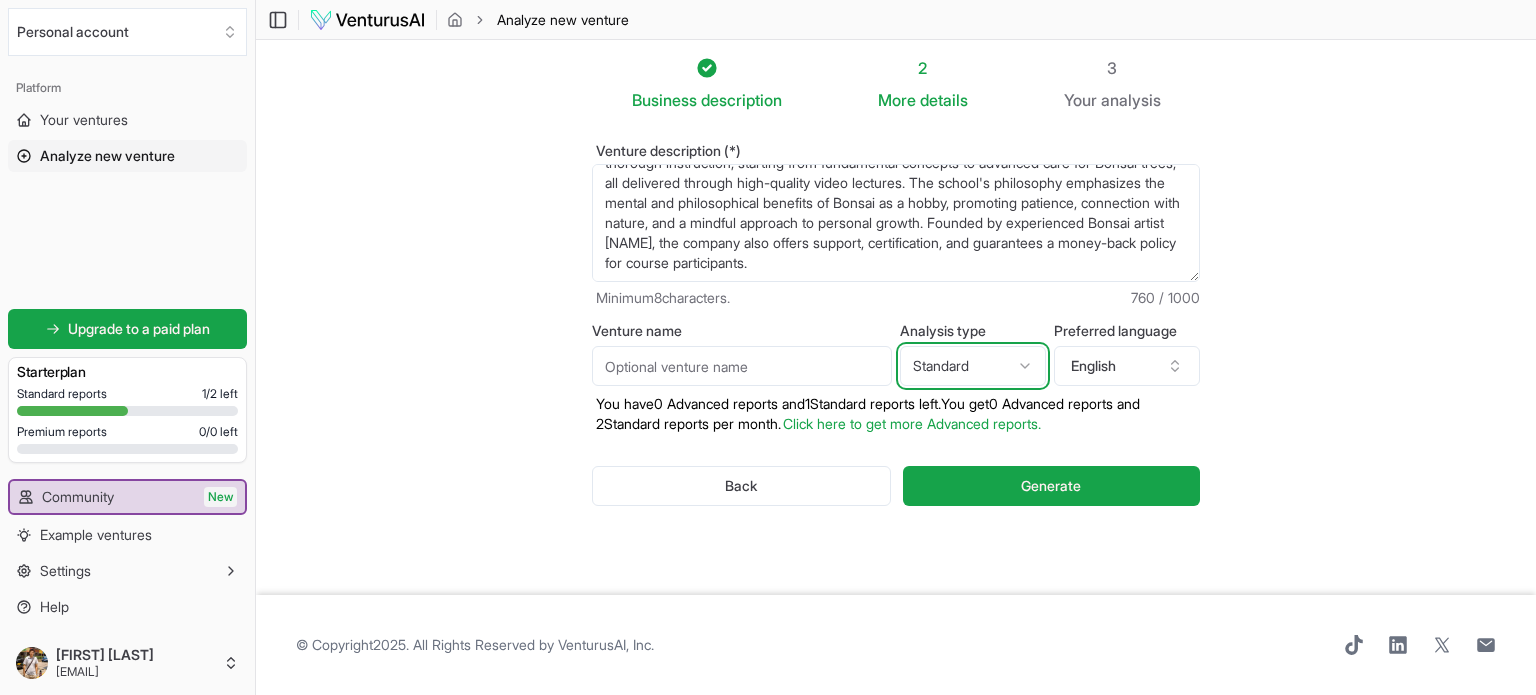 click on "We value your privacy We use cookies to enhance your browsing experience, serve personalized ads or content, and analyze our traffic. By clicking "Accept All", you consent to our use of cookies. Customize Accept All Customize Consent Preferences We use cookies to help you navigate efficiently and perform certain functions. You will find detailed information about all cookies under each consent category below. The cookies that are categorized as "Necessary" are stored on your browser as they are essential for enabling the basic functionalities of the site. ... Show more Necessary Always Active Necessary cookies are required to enable the basic features of this site, such as providing secure log-in or adjusting your consent preferences. These cookies do not store any personally identifiable data. Cookie cookieyes-consent Duration 1 year Description Cookie __cf_bm Duration 1 hour Description This cookie, set by Cloudflare, is used to support Cloudflare Bot Management. Cookie _cfuvid Duration session lidc" at bounding box center (768, 347) 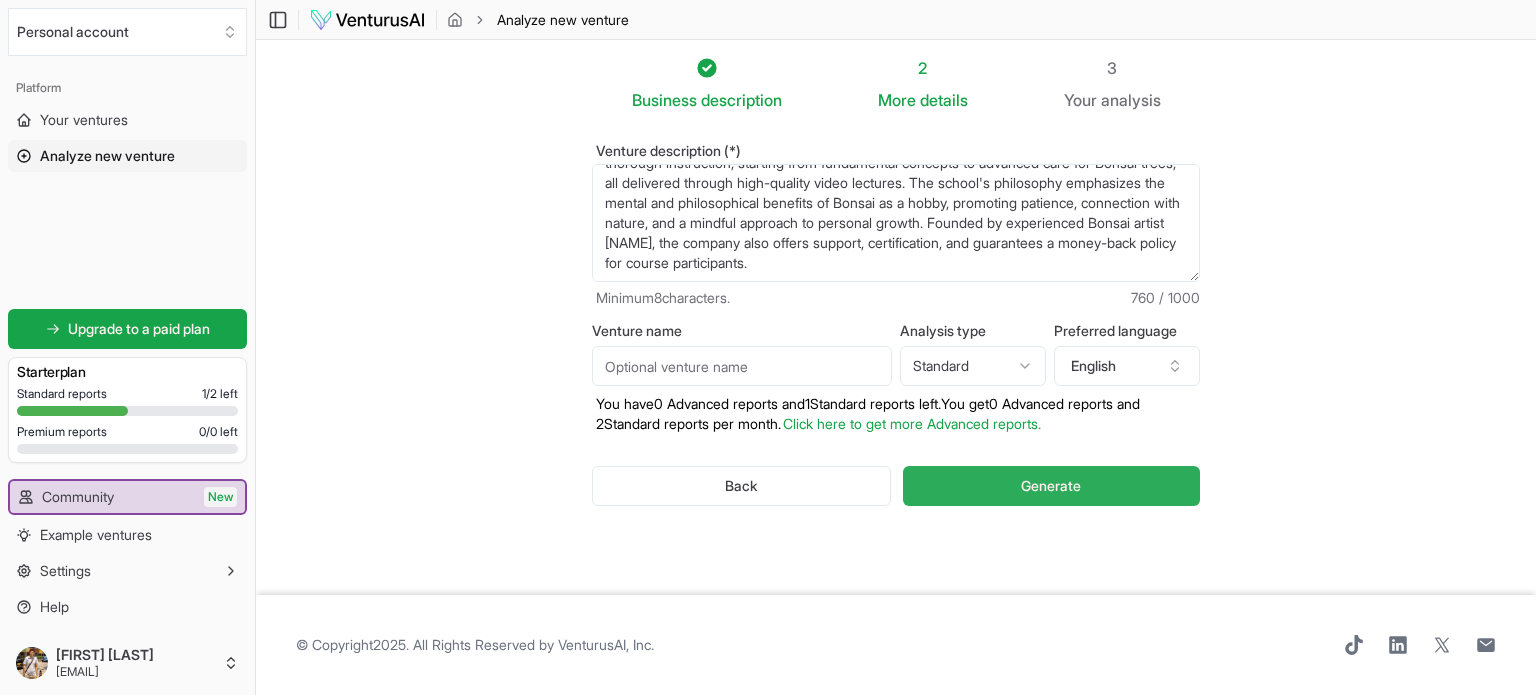 click on "Generate" at bounding box center (1051, 486) 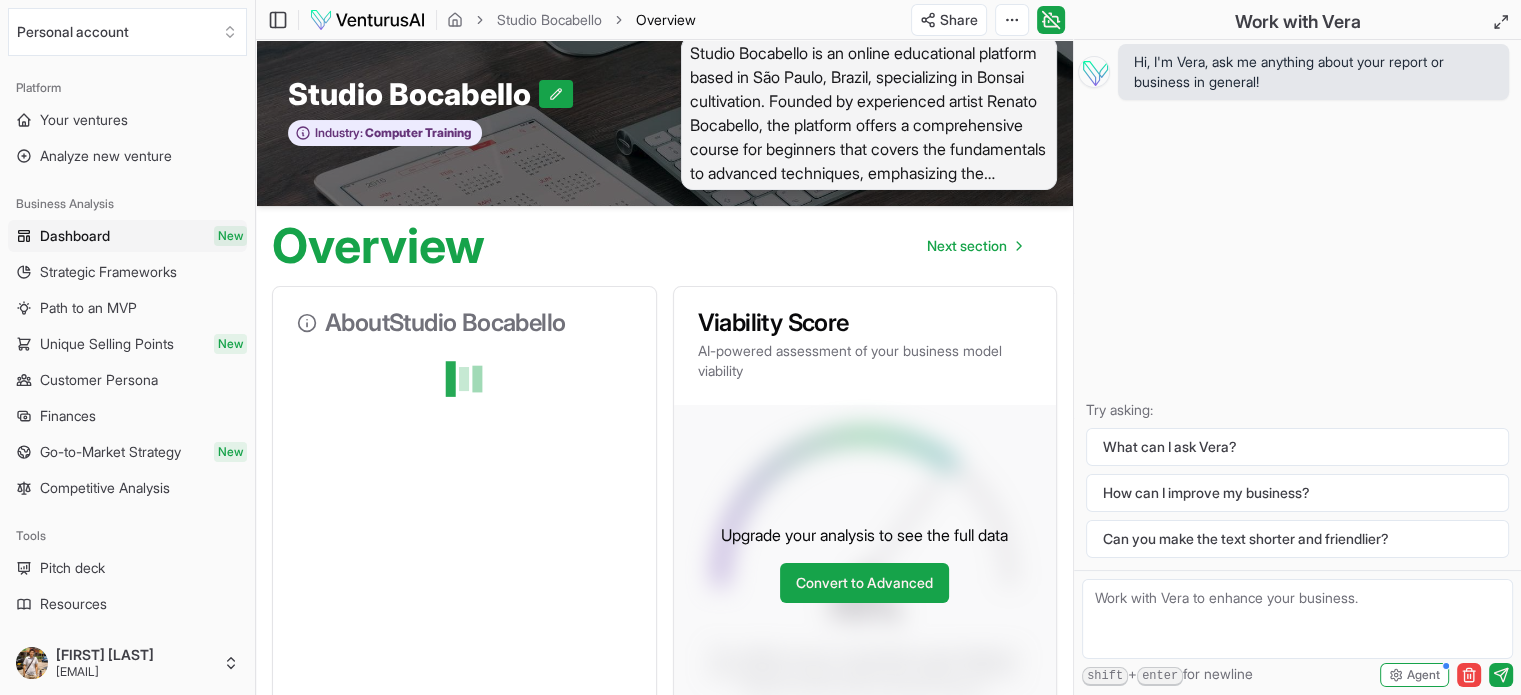 scroll, scrollTop: 0, scrollLeft: 0, axis: both 